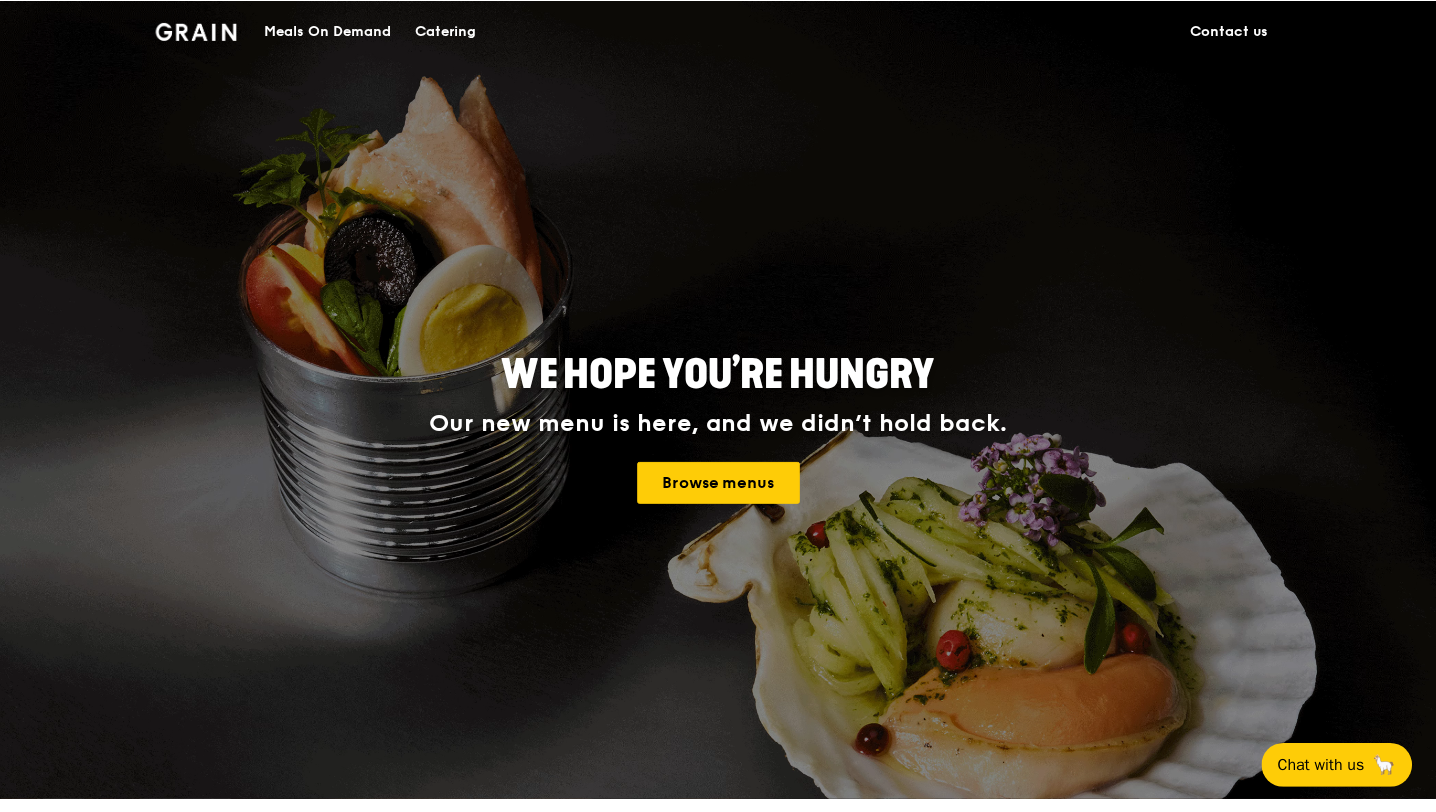scroll, scrollTop: 0, scrollLeft: 0, axis: both 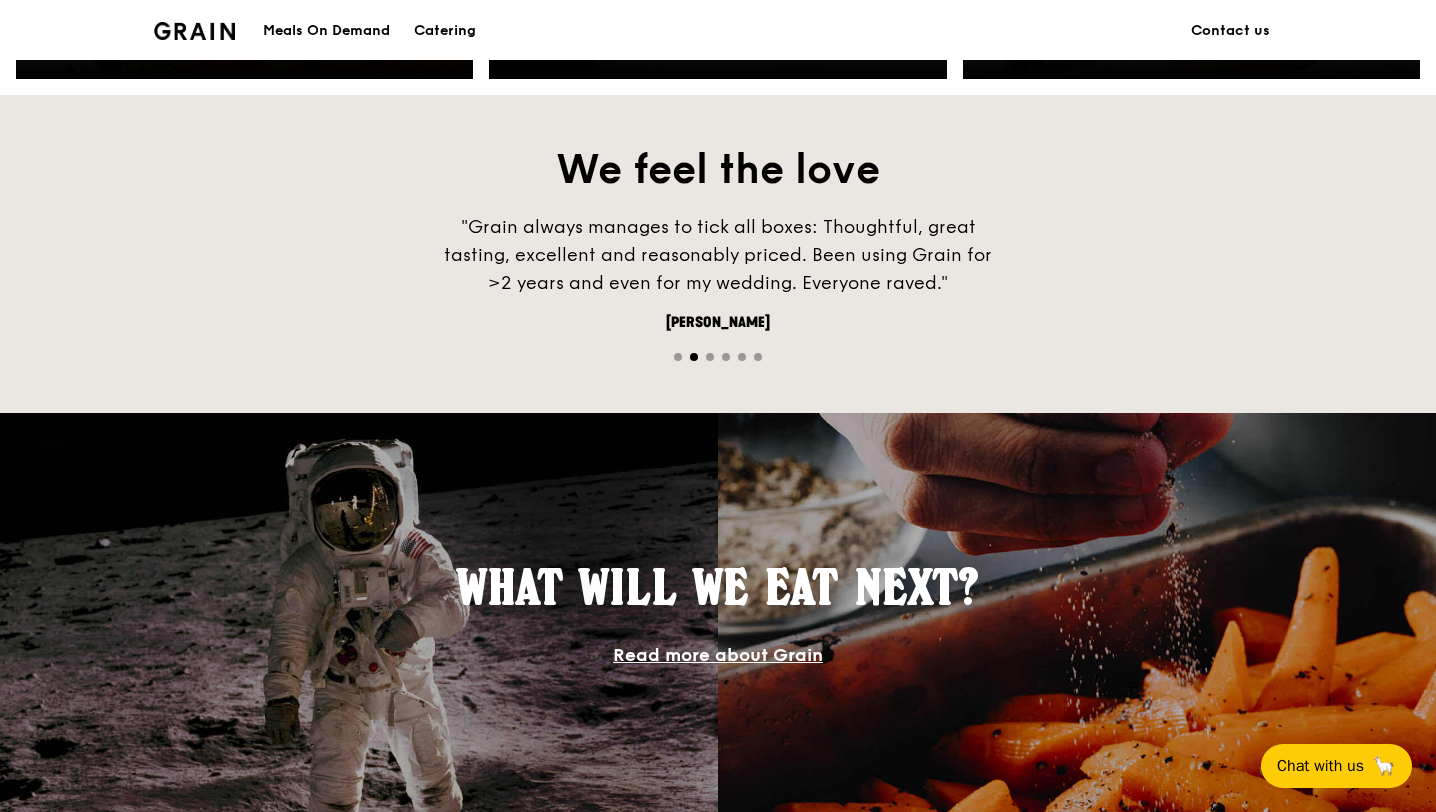 click on ""Grain always manages to tick all boxes: Thoughtful, great tasting, excellent and reasonably priced. Been using Grain for >2 years and even for my wedding. Everyone raved."" at bounding box center (718, 255) 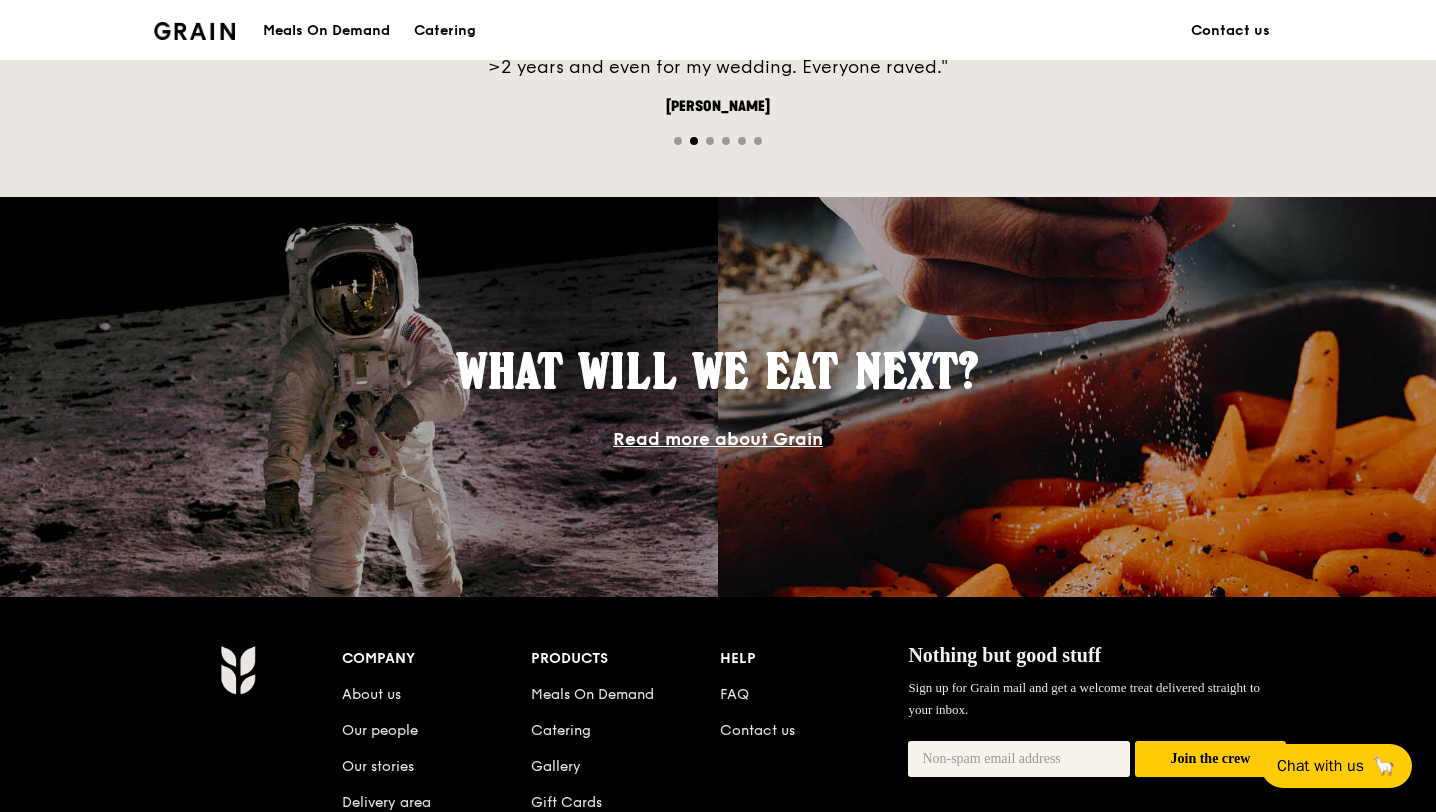 scroll, scrollTop: 1554, scrollLeft: 0, axis: vertical 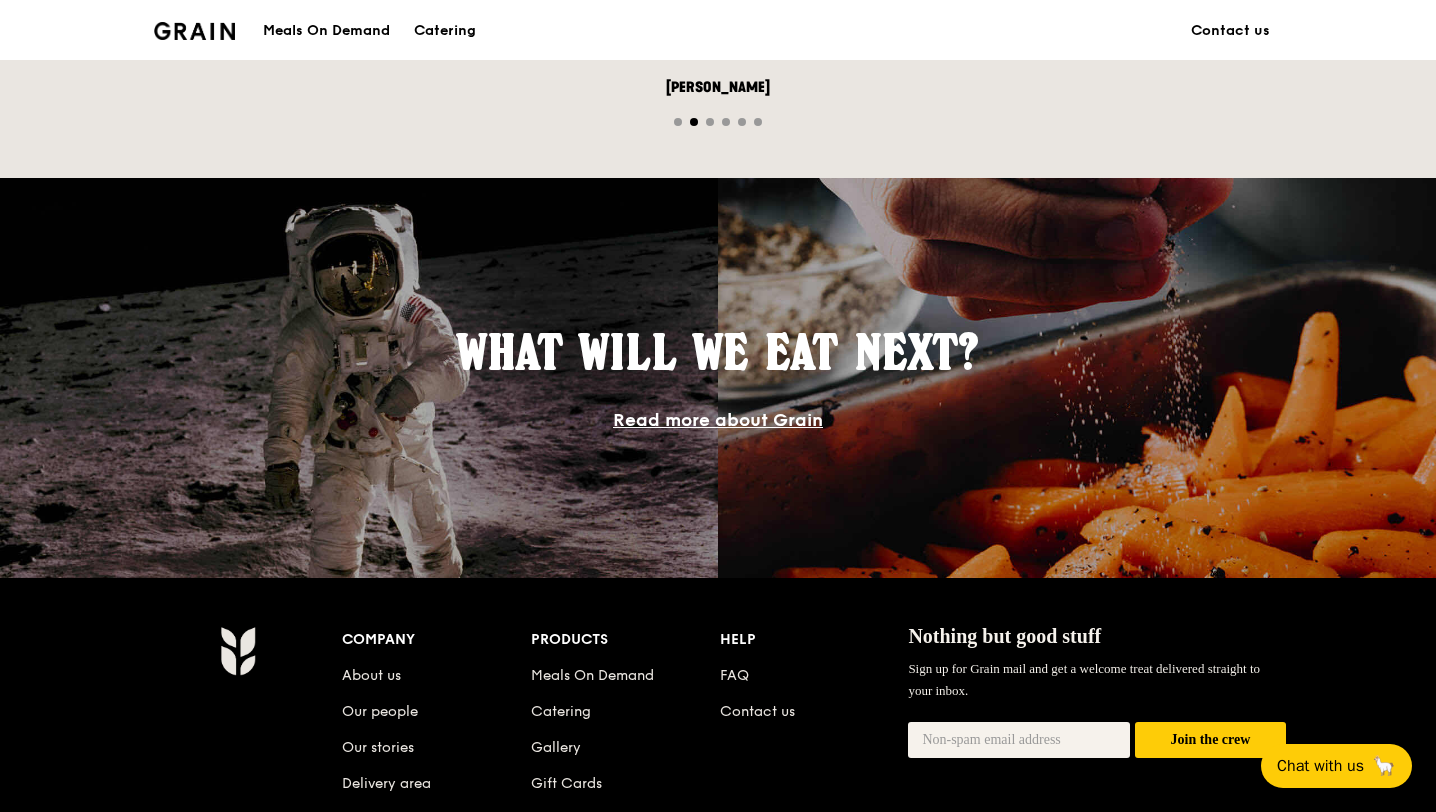 click on "Read more about Grain" at bounding box center [718, 420] 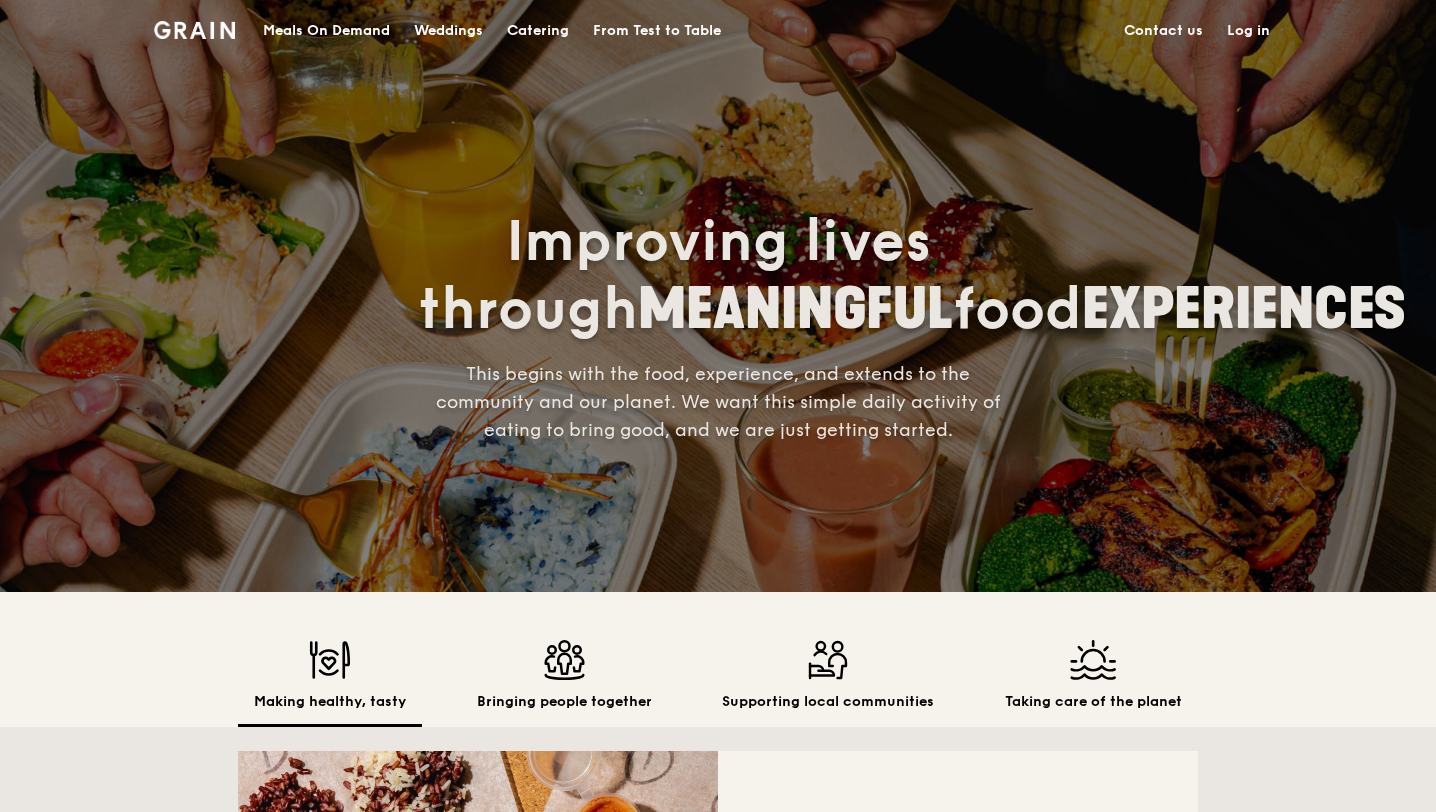 scroll, scrollTop: 0, scrollLeft: 0, axis: both 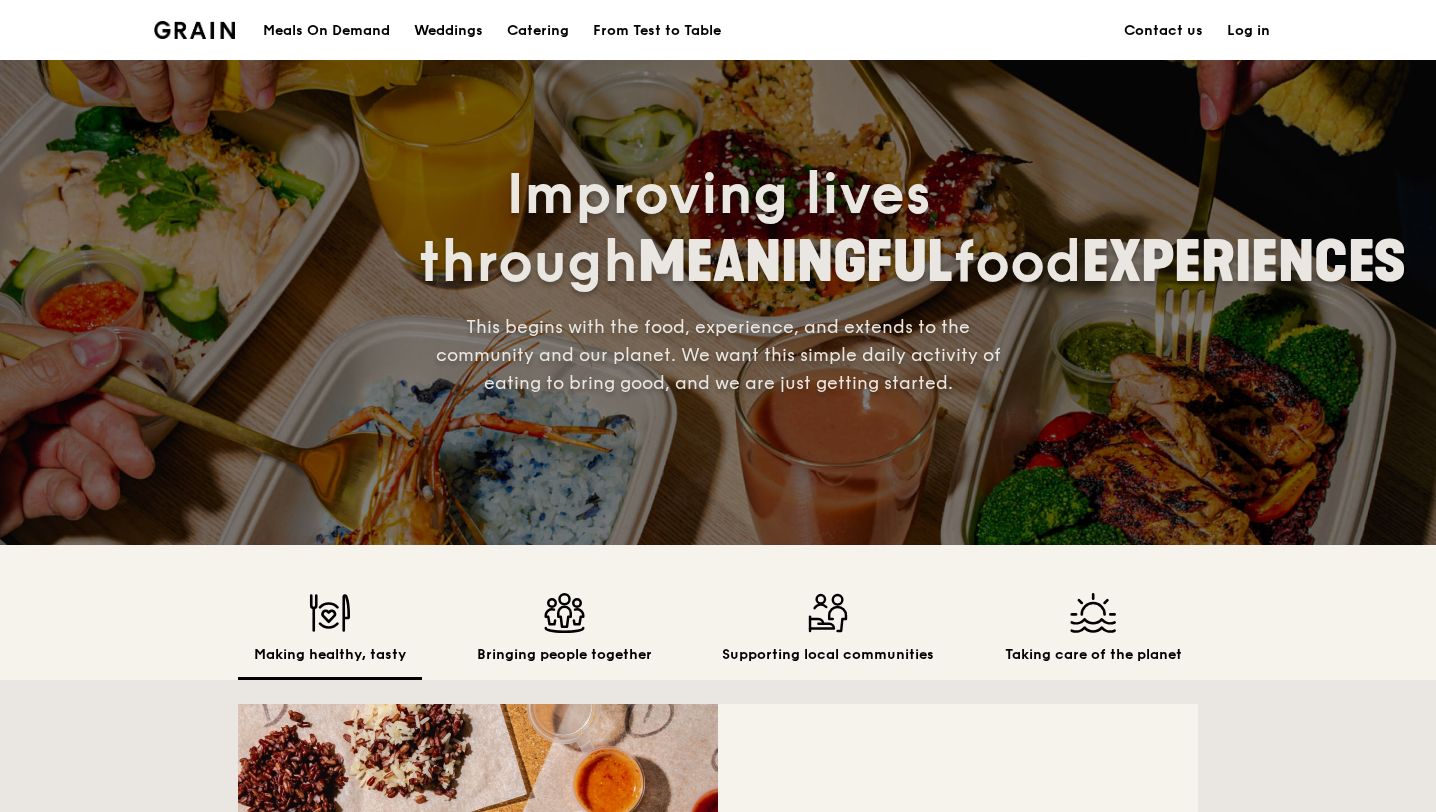 click on "This begins with the food, experience, and extends to the community and our planet. We want this simple daily activity of eating to bring good, and we are just getting started." at bounding box center (718, 355) 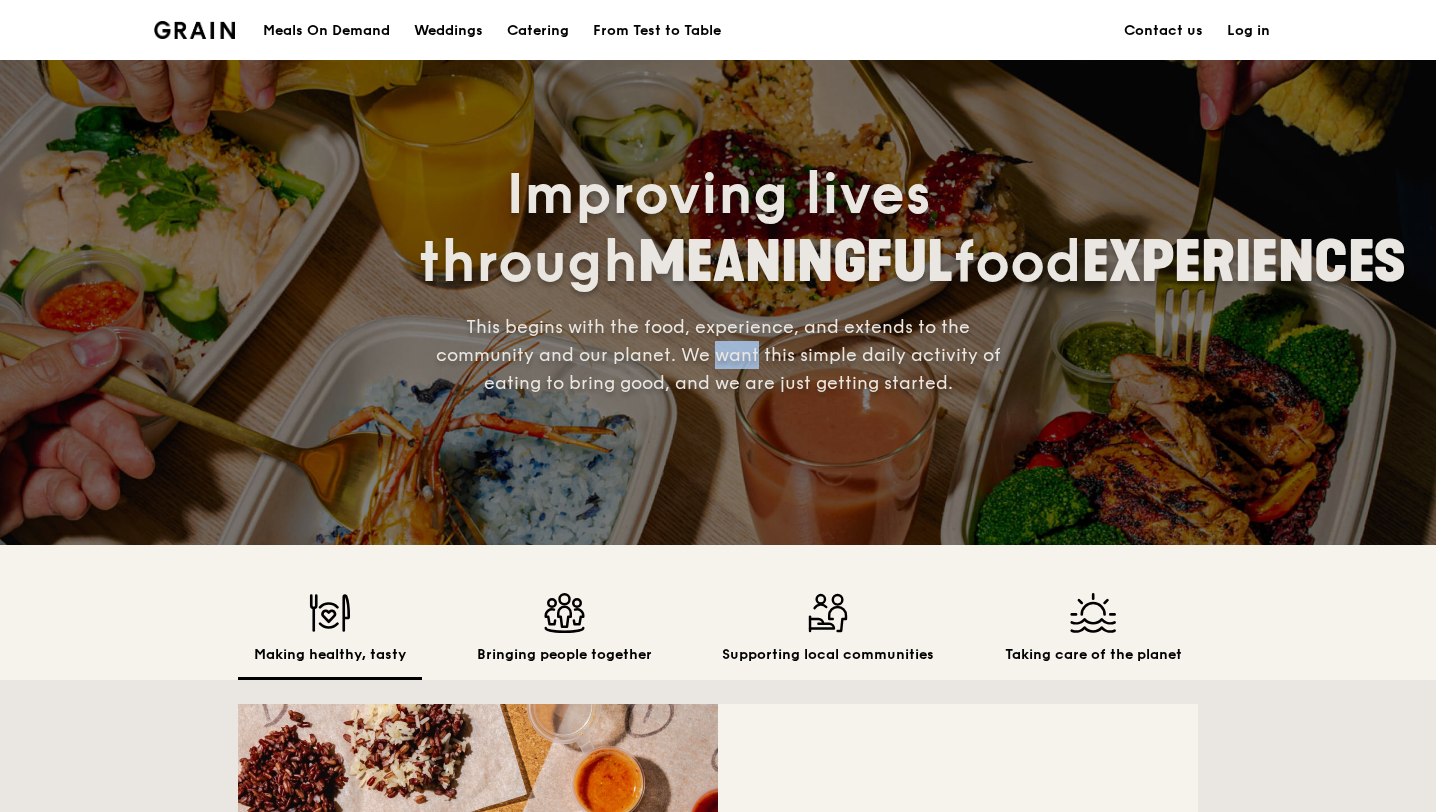 click on "This begins with the food, experience, and extends to the community and our planet. We want this simple daily activity of eating to bring good, and we are just getting started." at bounding box center (718, 355) 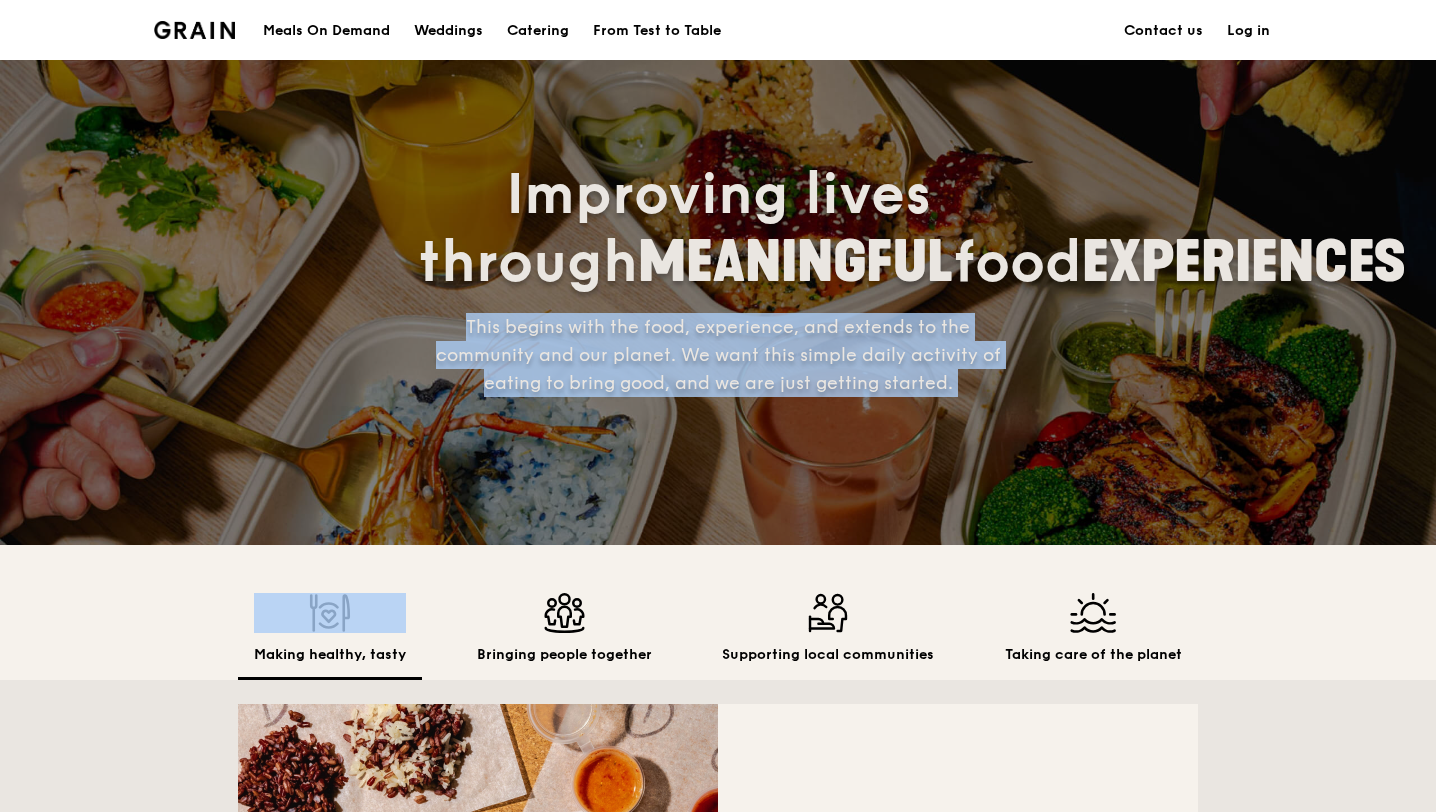 click on "This begins with the food, experience, and extends to the community and our planet. We want this simple daily activity of eating to bring good, and we are just getting started." at bounding box center [718, 355] 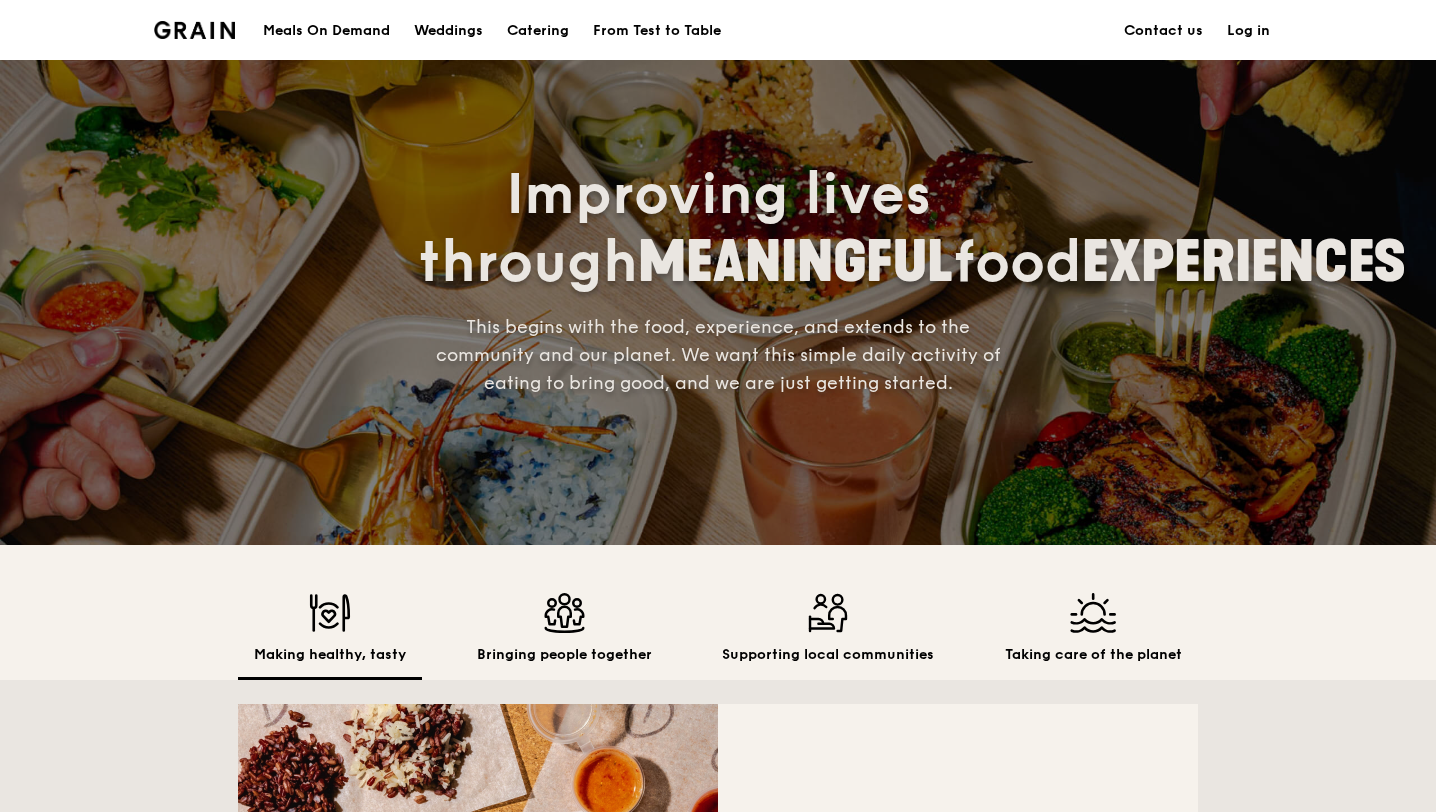 click on "Improving lives through  MEANINGFUL  food  EXPERIENCES This begins with the food, experience, and extends to the community and our planet. We want this simple daily activity of eating to bring good, and we are just getting started." at bounding box center [718, 279] 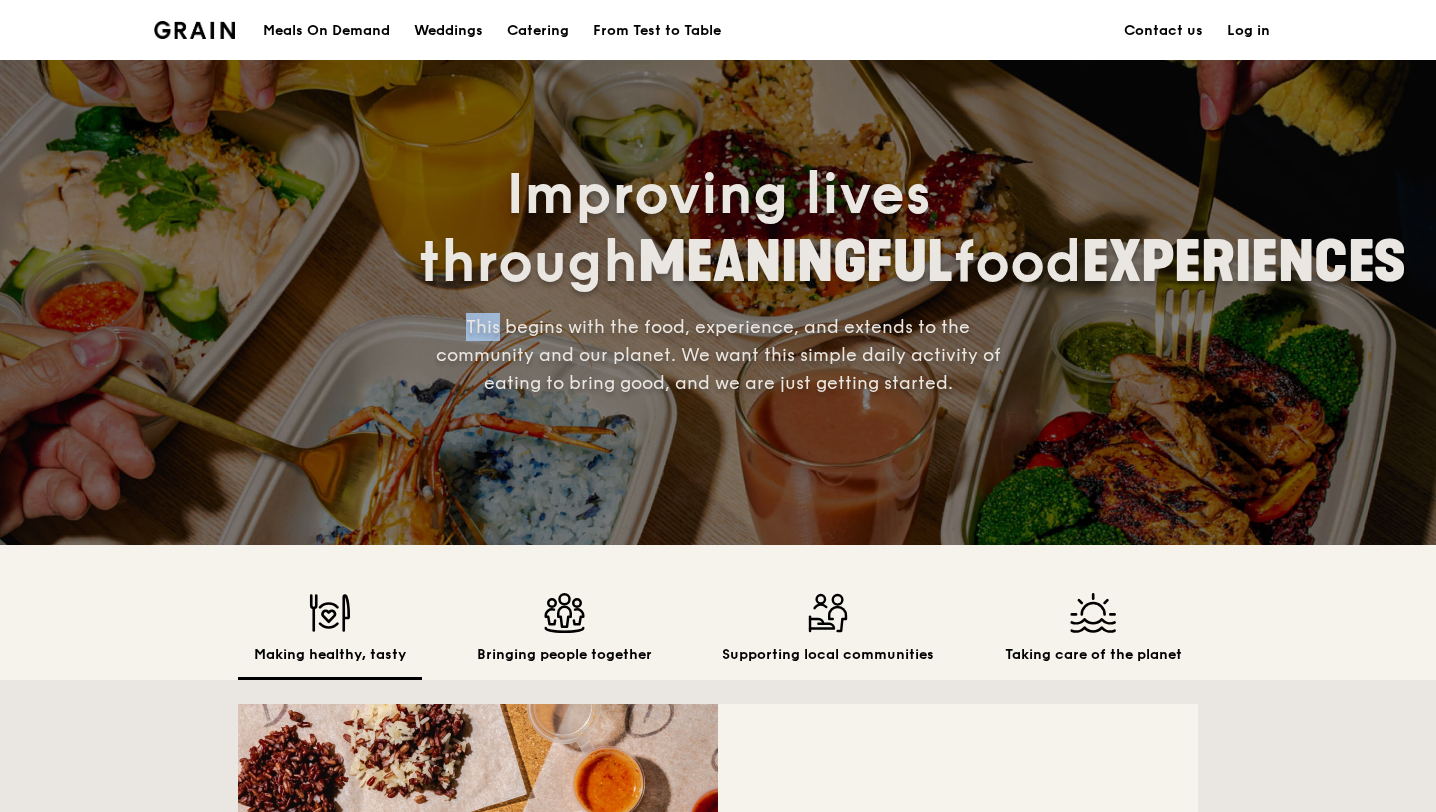 click on "Improving lives through  MEANINGFUL  food  EXPERIENCES This begins with the food, experience, and extends to the community and our planet. We want this simple daily activity of eating to bring good, and we are just getting started." at bounding box center [718, 279] 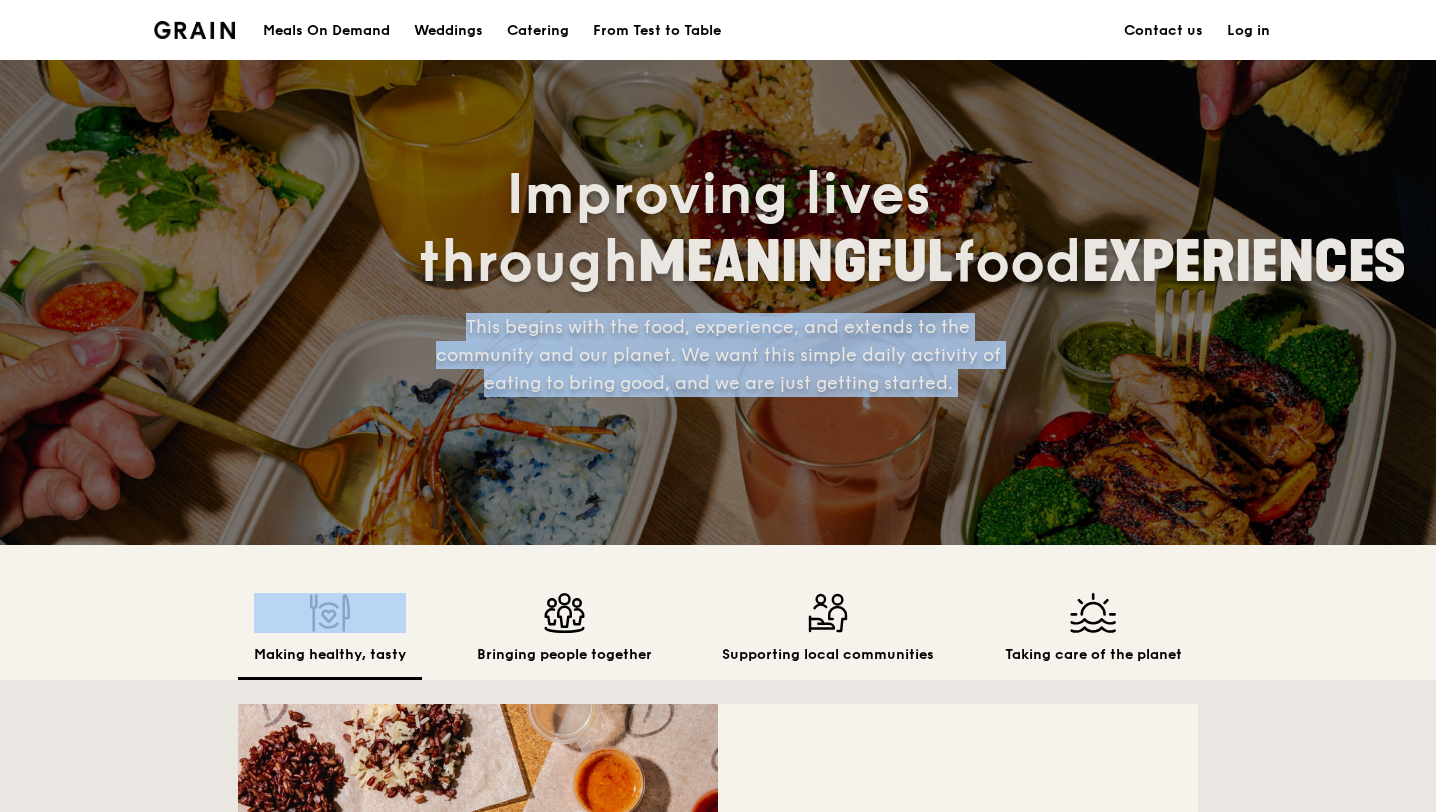 click on "Improving lives through  MEANINGFUL  food  EXPERIENCES This begins with the food, experience, and extends to the community and our planet. We want this simple daily activity of eating to bring good, and we are just getting started." at bounding box center [718, 279] 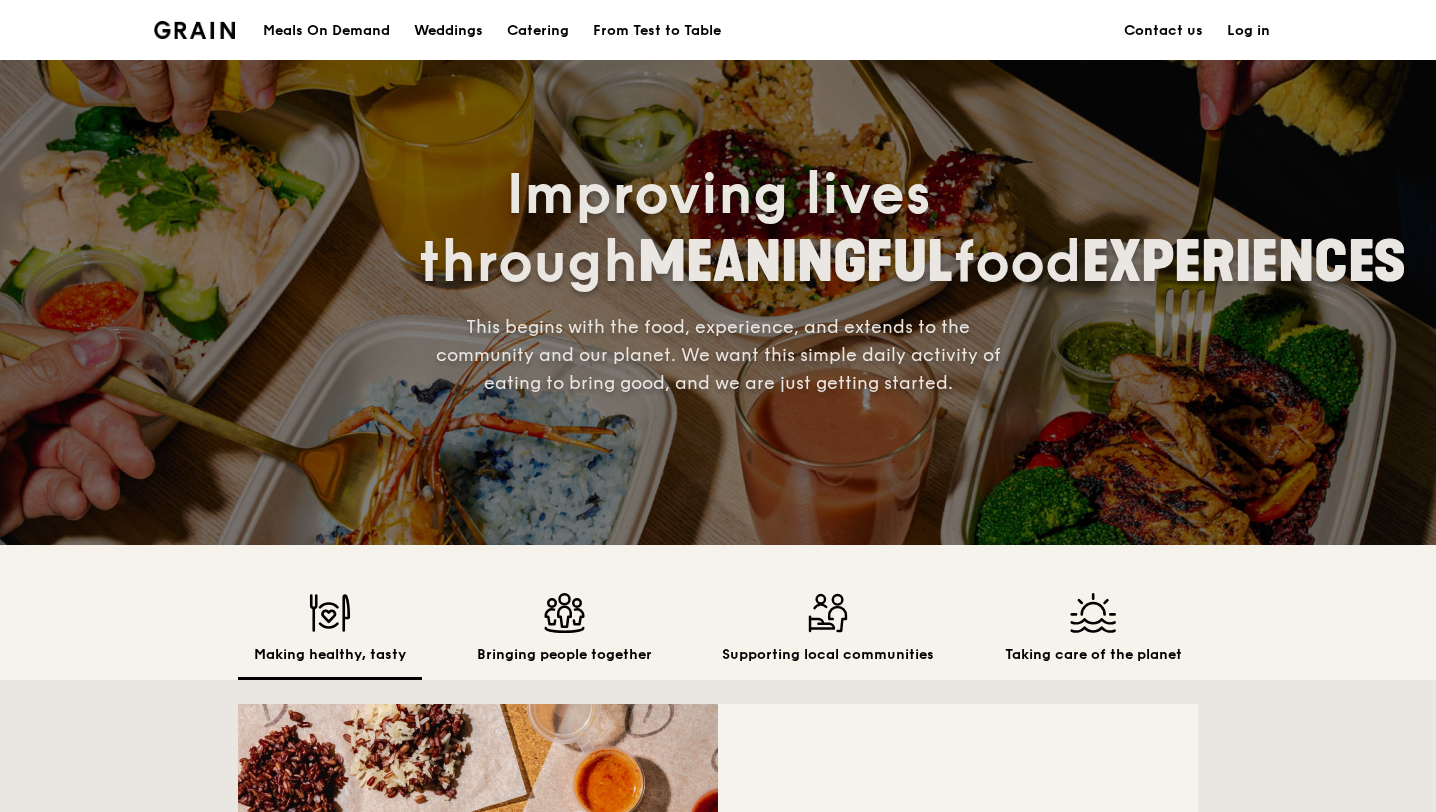 click on "This begins with the food, experience, and extends to the community and our planet. We want this simple daily activity of eating to bring good, and we are just getting started." at bounding box center [718, 355] 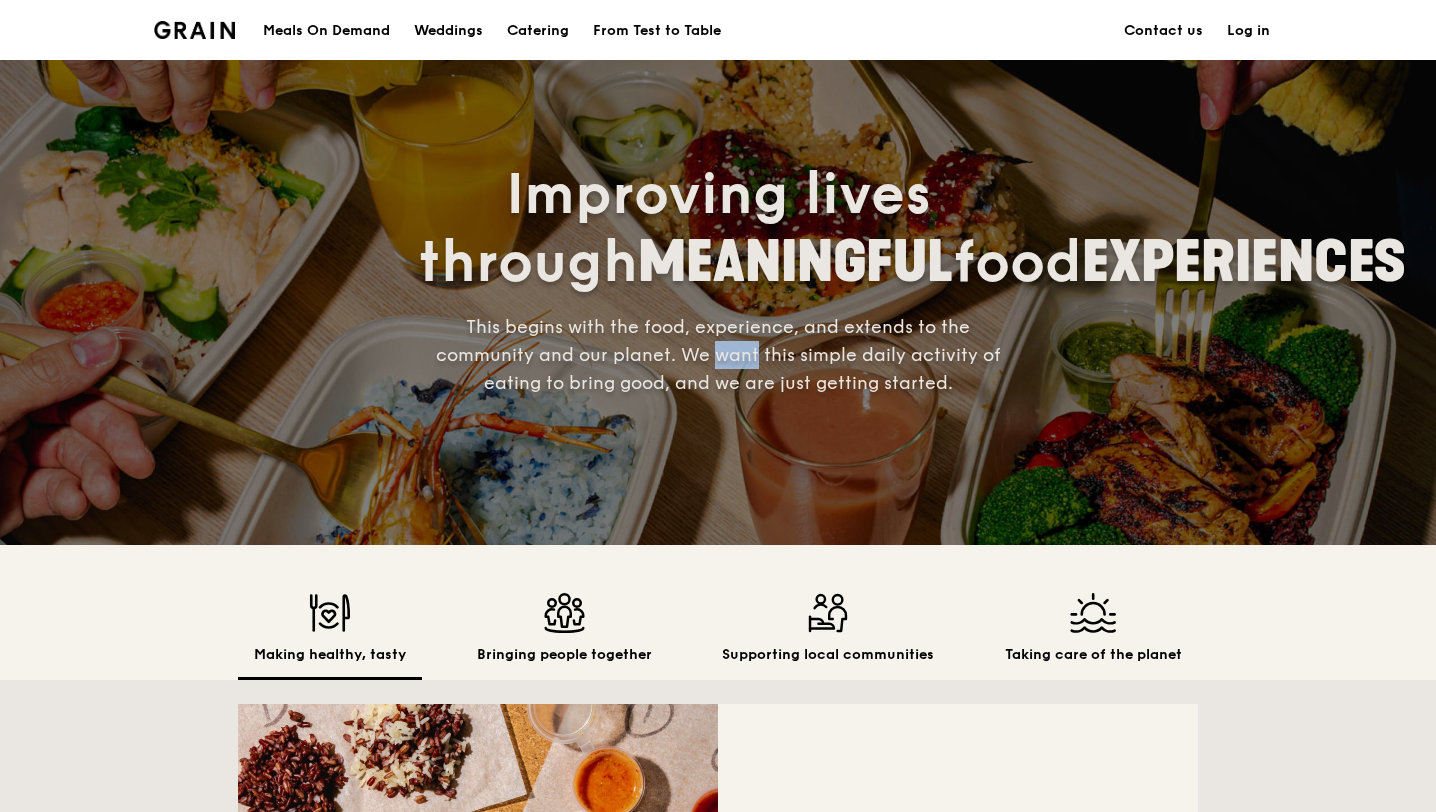 click on "This begins with the food, experience, and extends to the community and our planet. We want this simple daily activity of eating to bring good, and we are just getting started." at bounding box center (718, 355) 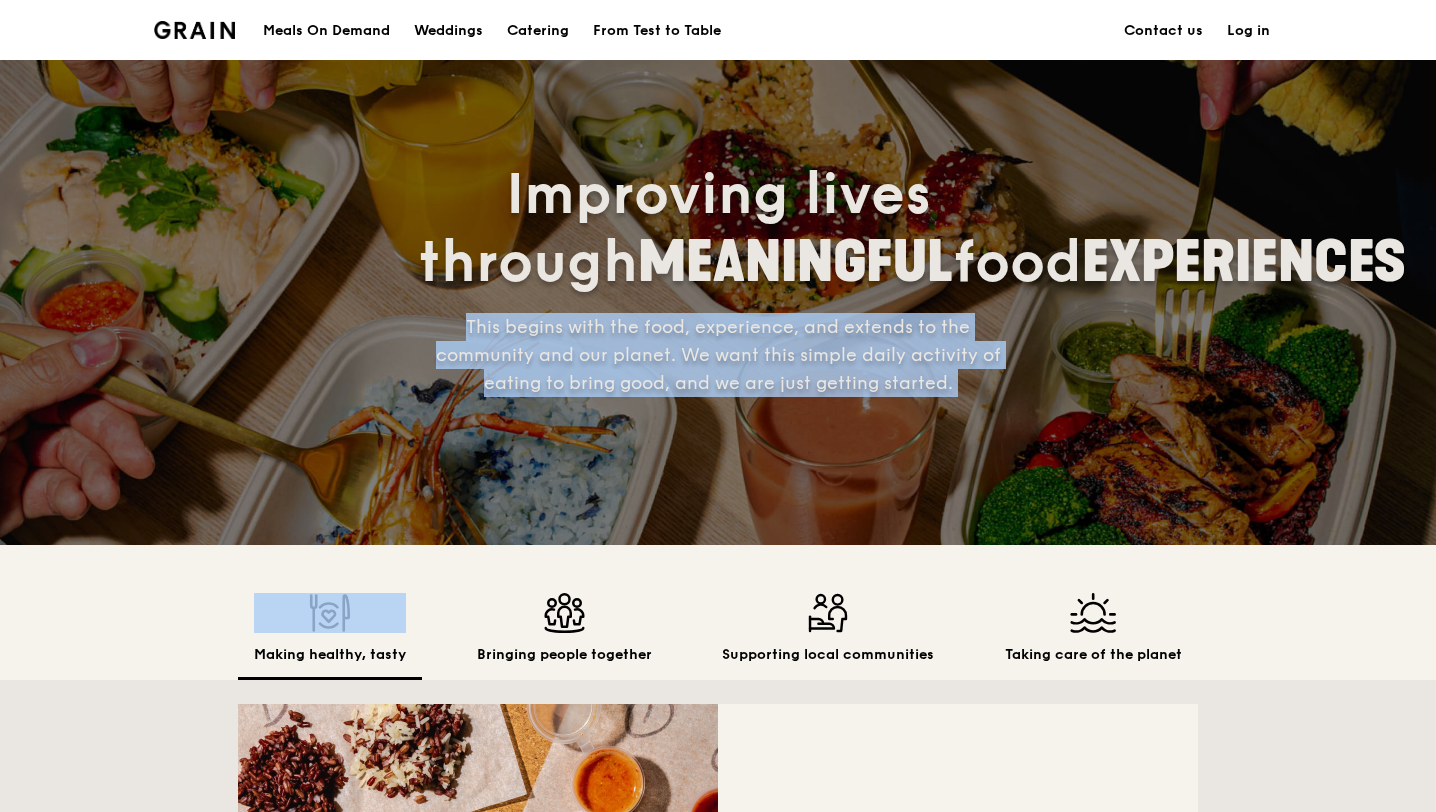 click on "This begins with the food, experience, and extends to the community and our planet. We want this simple daily activity of eating to bring good, and we are just getting started." at bounding box center [718, 355] 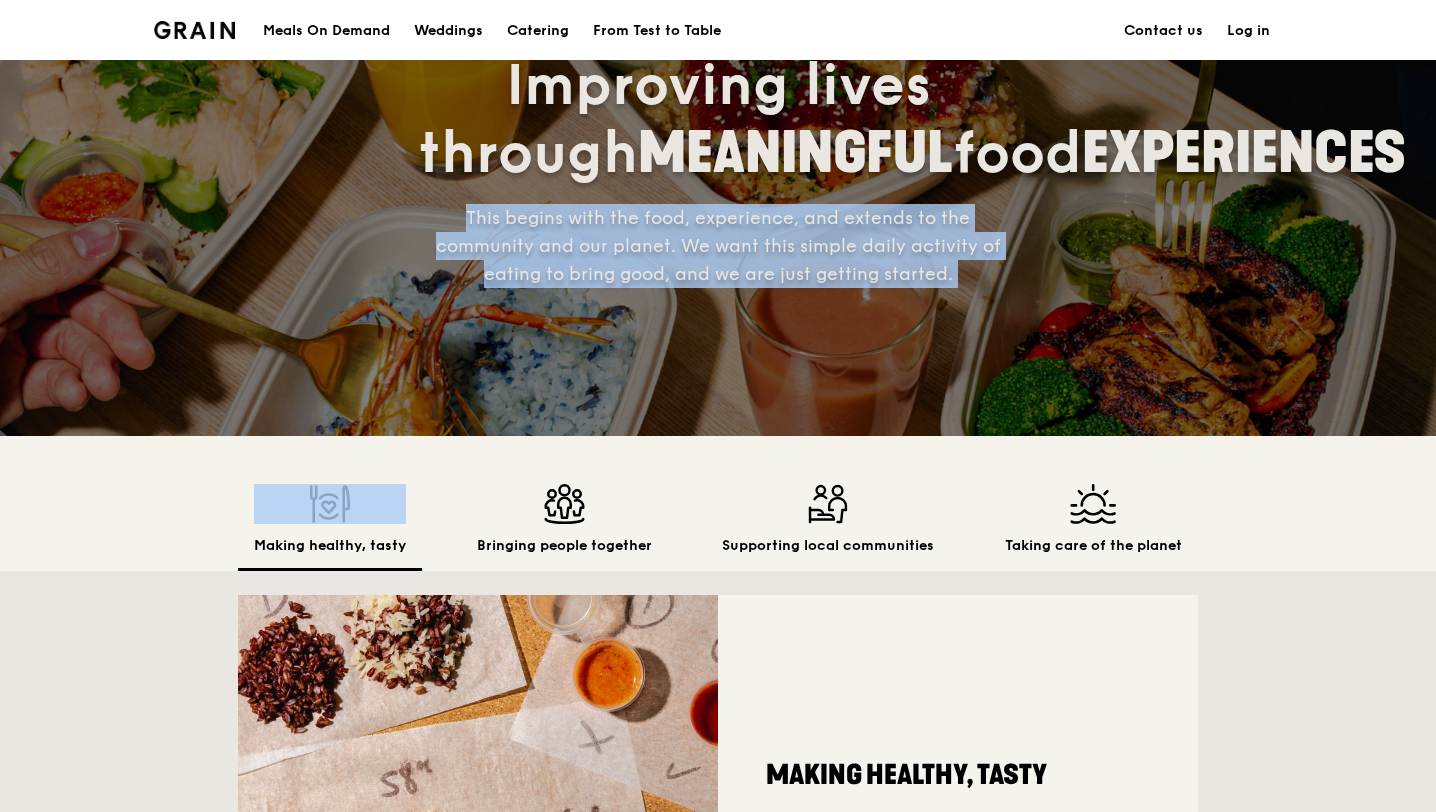 click on "This begins with the food, experience, and extends to the community and our planet. We want this simple daily activity of eating to bring good, and we are just getting started." at bounding box center [718, 246] 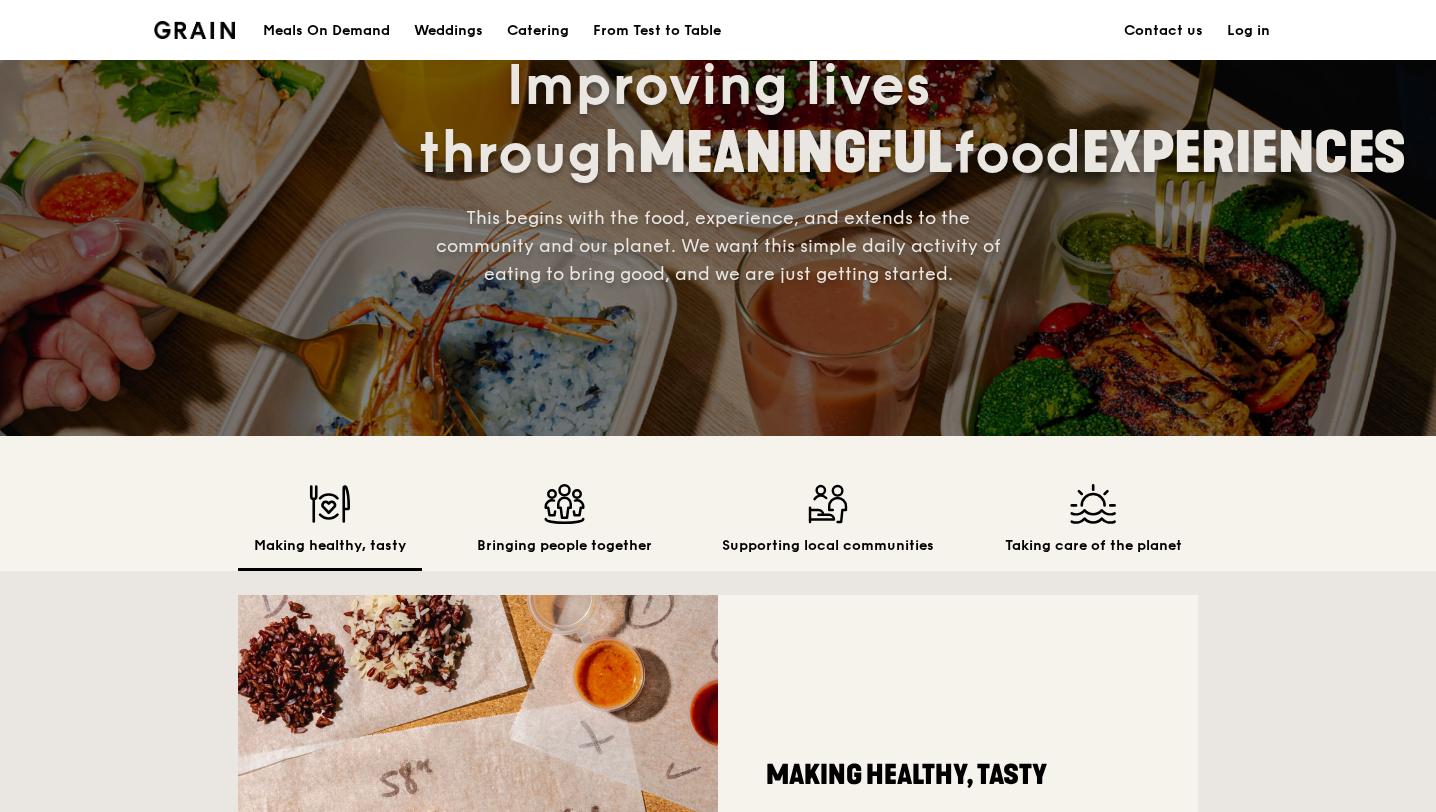 click on "This begins with the food, experience, and extends to the community and our planet. We want this simple daily activity of eating to bring good, and we are just getting started." at bounding box center [718, 246] 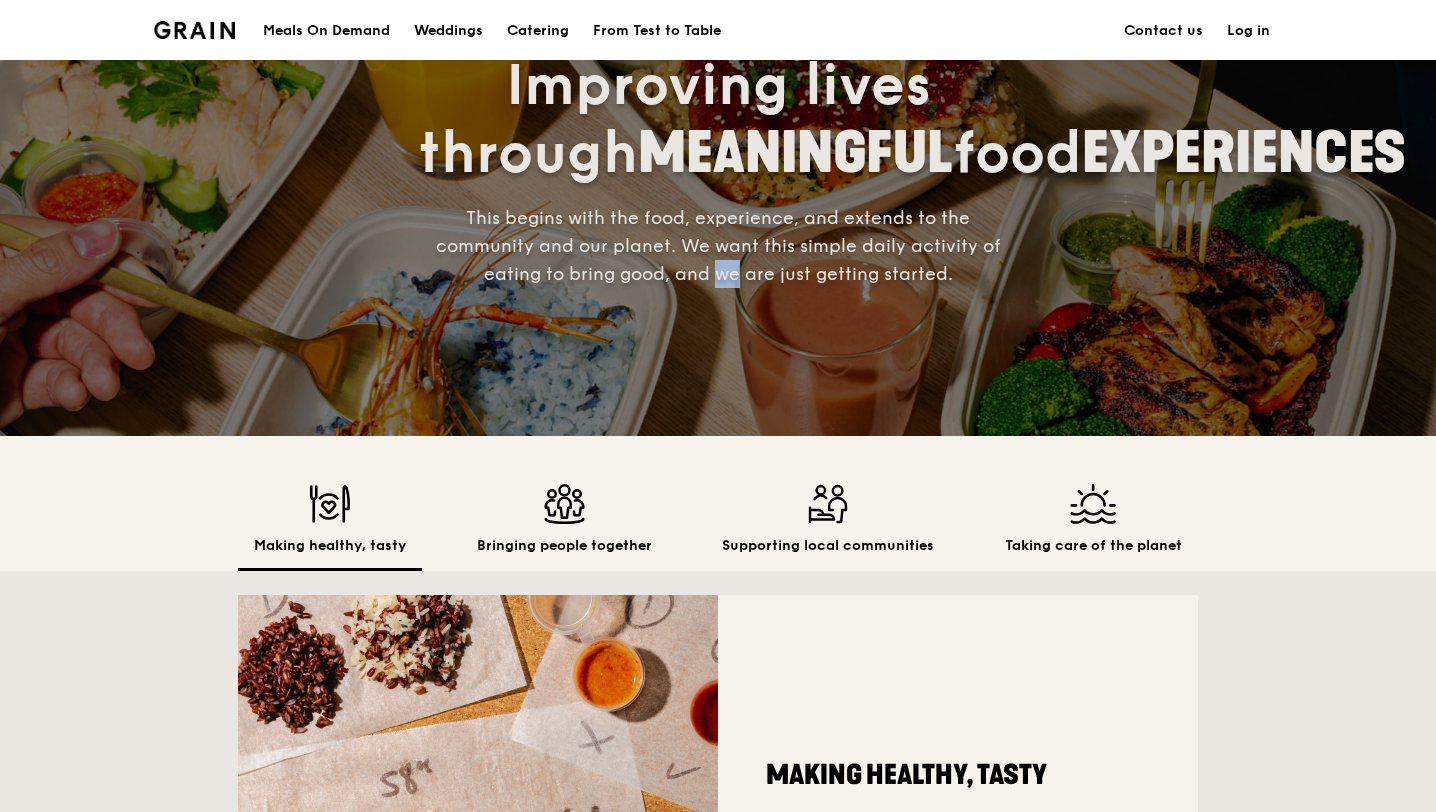 click on "This begins with the food, experience, and extends to the community and our planet. We want this simple daily activity of eating to bring good, and we are just getting started." at bounding box center (718, 246) 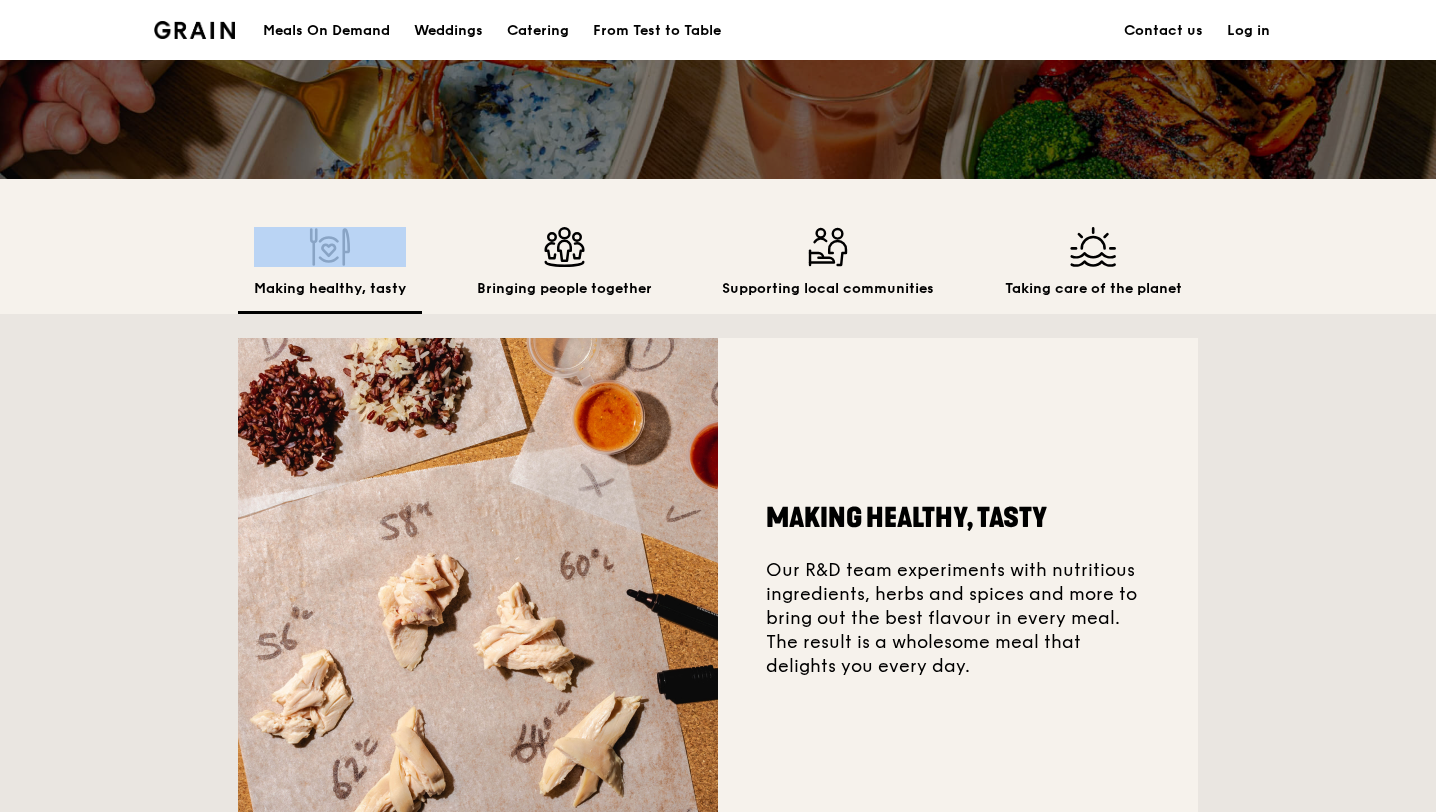 scroll, scrollTop: 471, scrollLeft: 0, axis: vertical 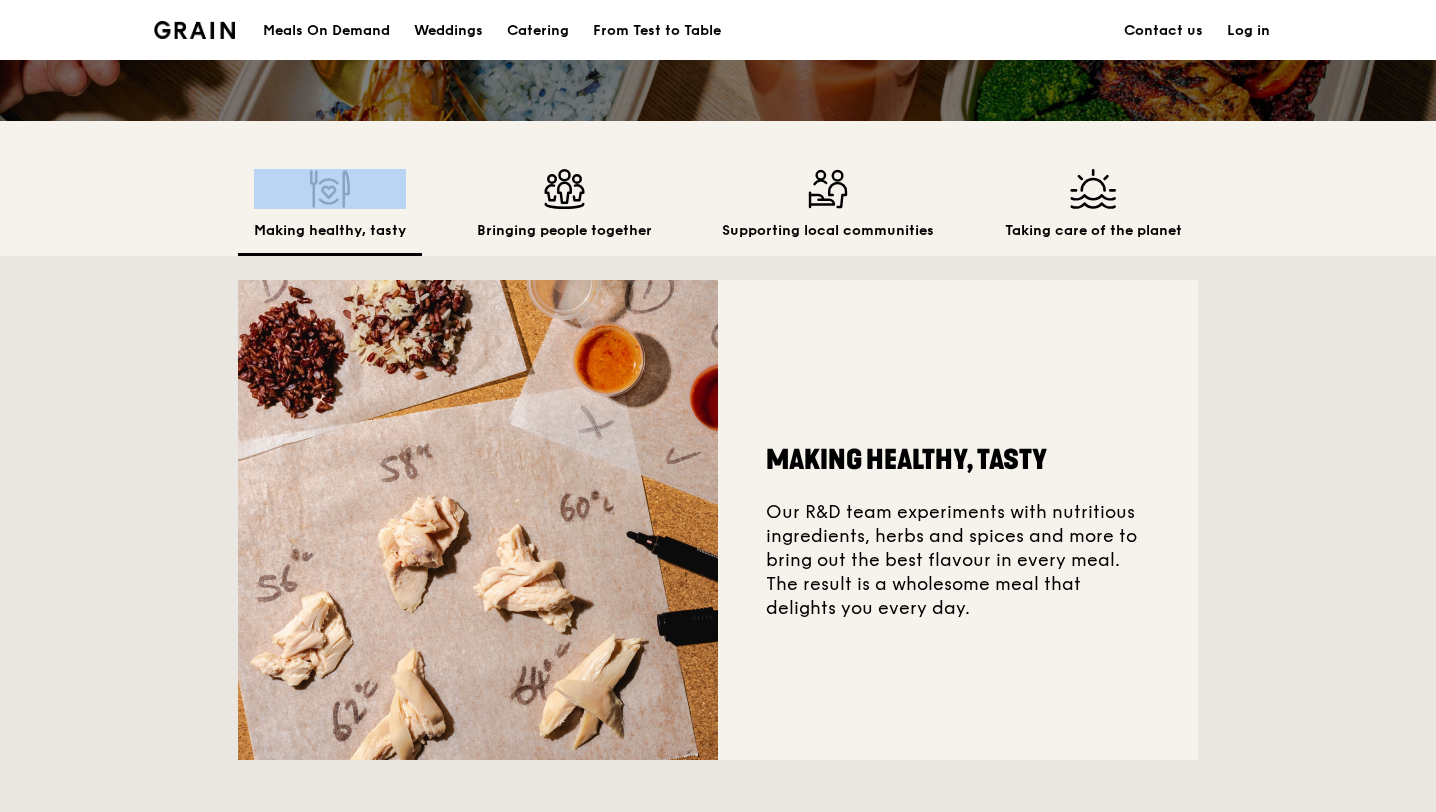 click on "Making healthy, tasty
Our R&D team experiments with nutritious ingredients, herbs and spices and more to bring out the best flavour in every meal. The result is a wholesome meal that delights you every day." at bounding box center (958, 520) 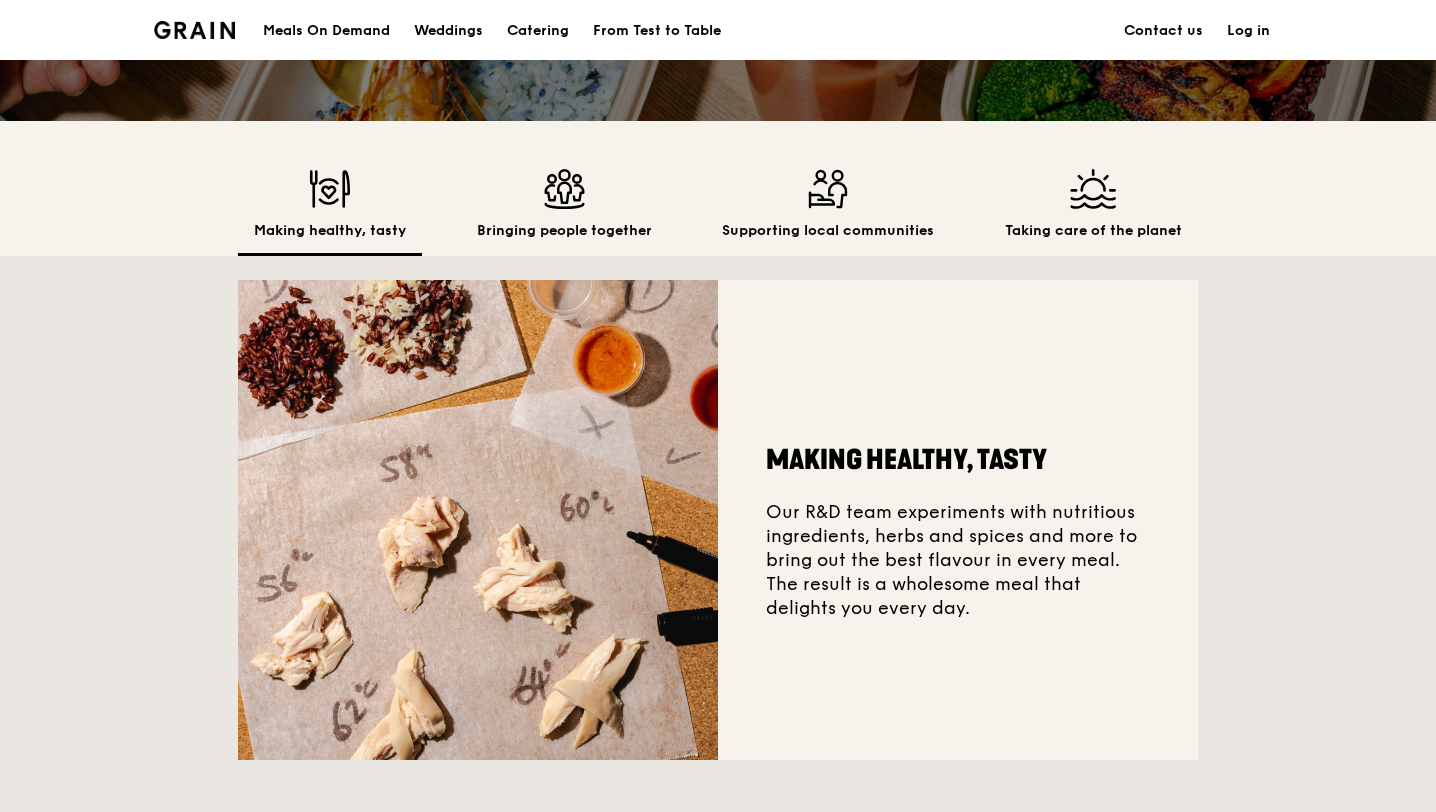click on "Making healthy, tasty
Our R&D team experiments with nutritious ingredients, herbs and spices and more to bring out the best flavour in every meal. The result is a wholesome meal that delights you every day." at bounding box center [958, 520] 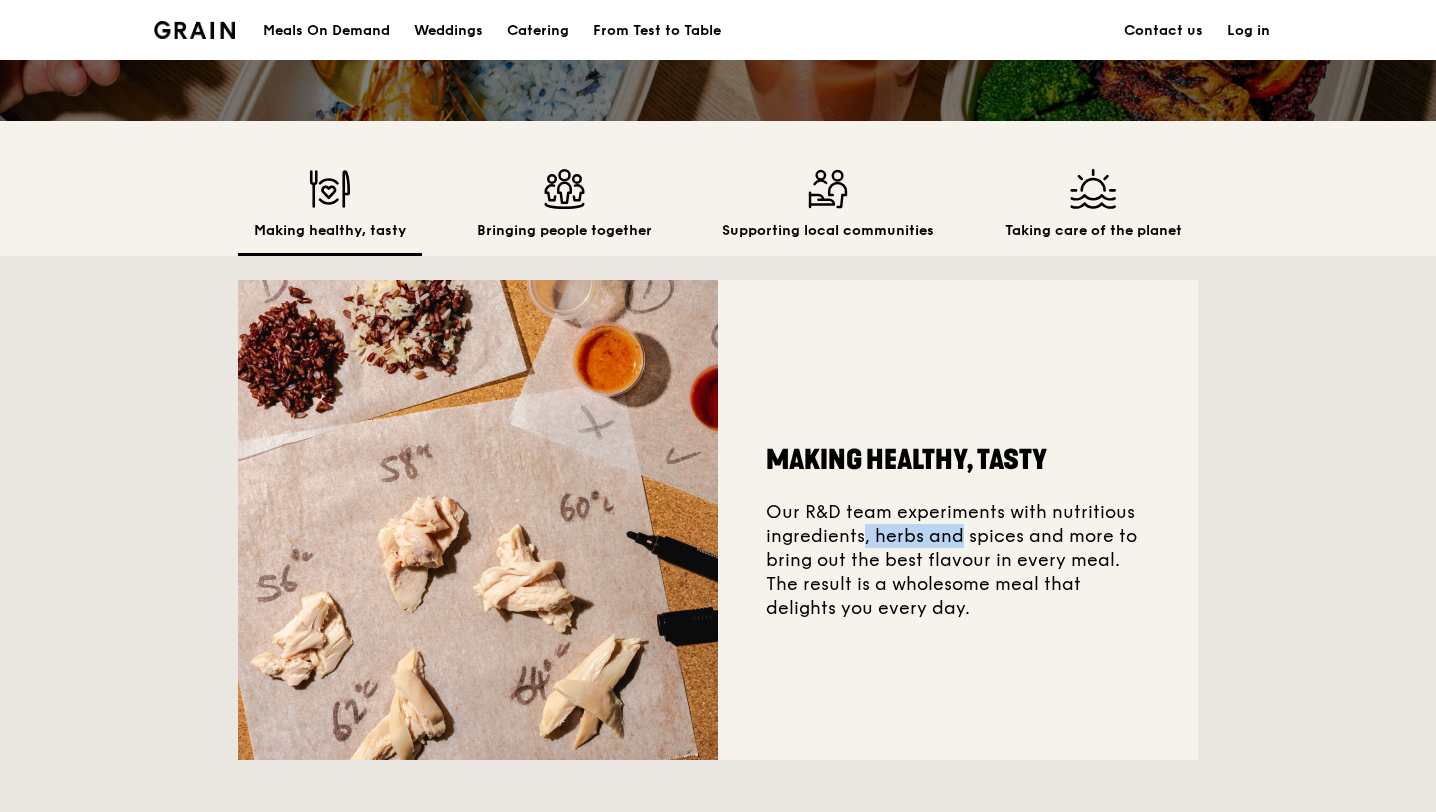 click on "Making healthy, tasty
Our R&D team experiments with nutritious ingredients, herbs and spices and more to bring out the best flavour in every meal. The result is a wholesome meal that delights you every day." at bounding box center (958, 520) 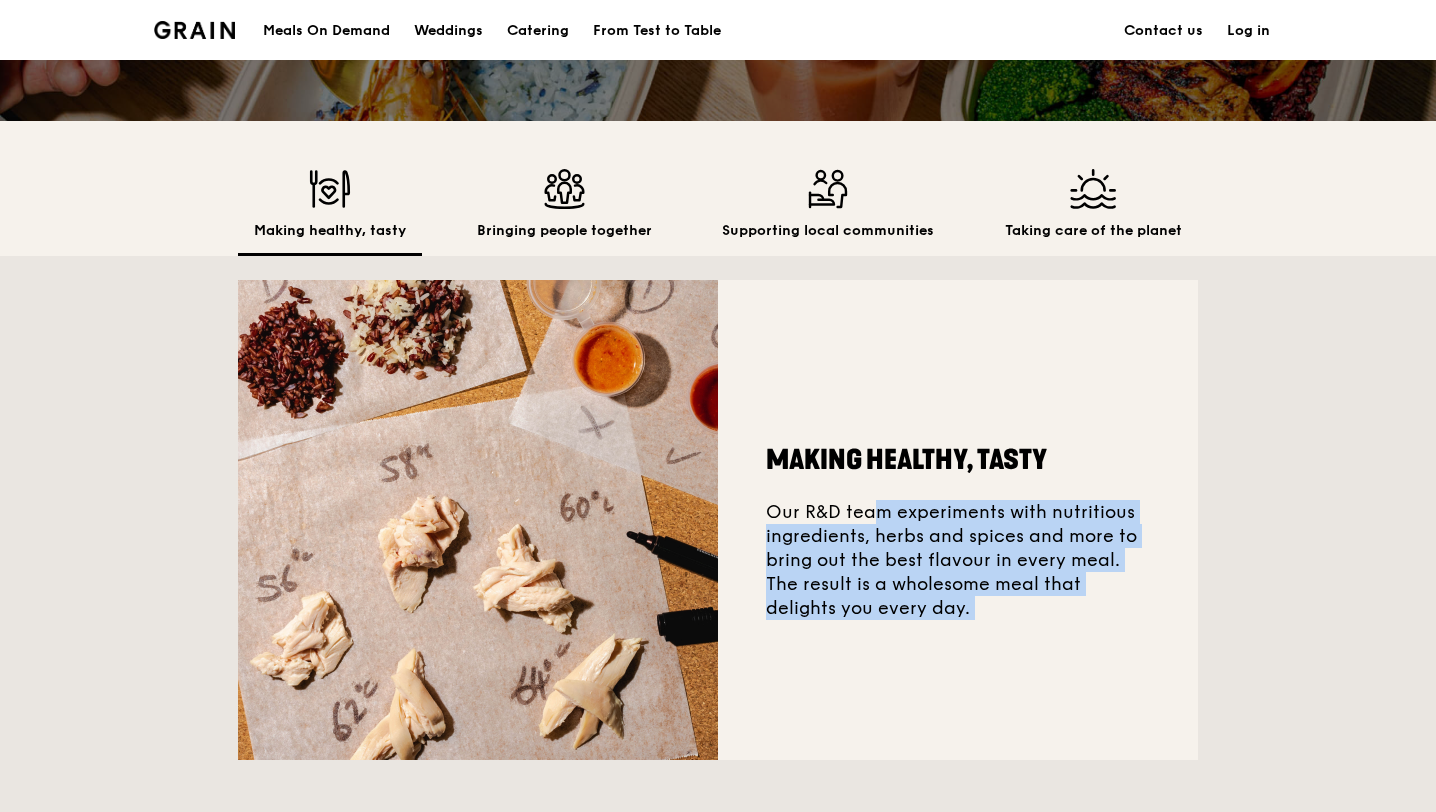 click on "Making healthy, tasty
Our R&D team experiments with nutritious ingredients, herbs and spices and more to bring out the best flavour in every meal. The result is a wholesome meal that delights you every day." at bounding box center [958, 520] 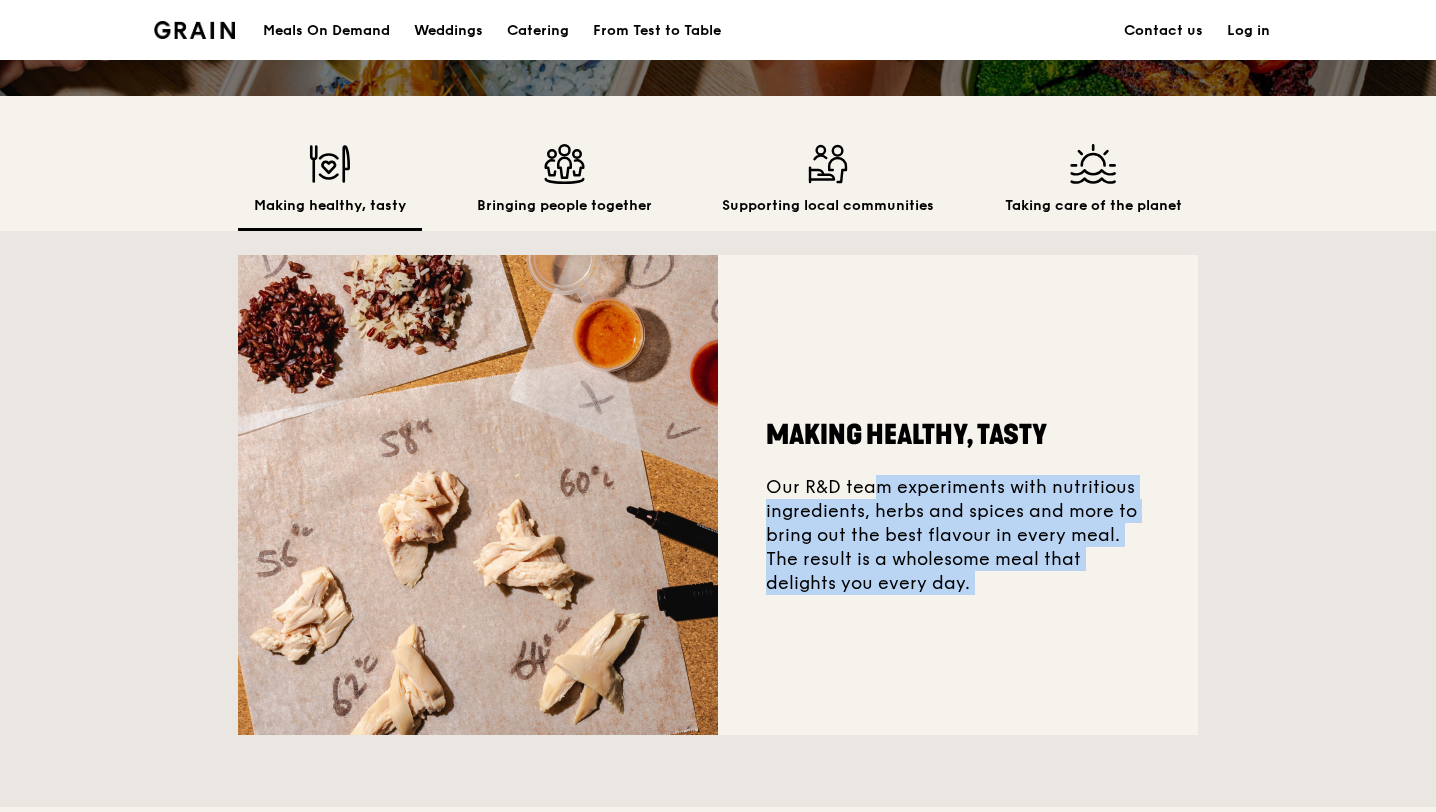 scroll, scrollTop: 521, scrollLeft: 0, axis: vertical 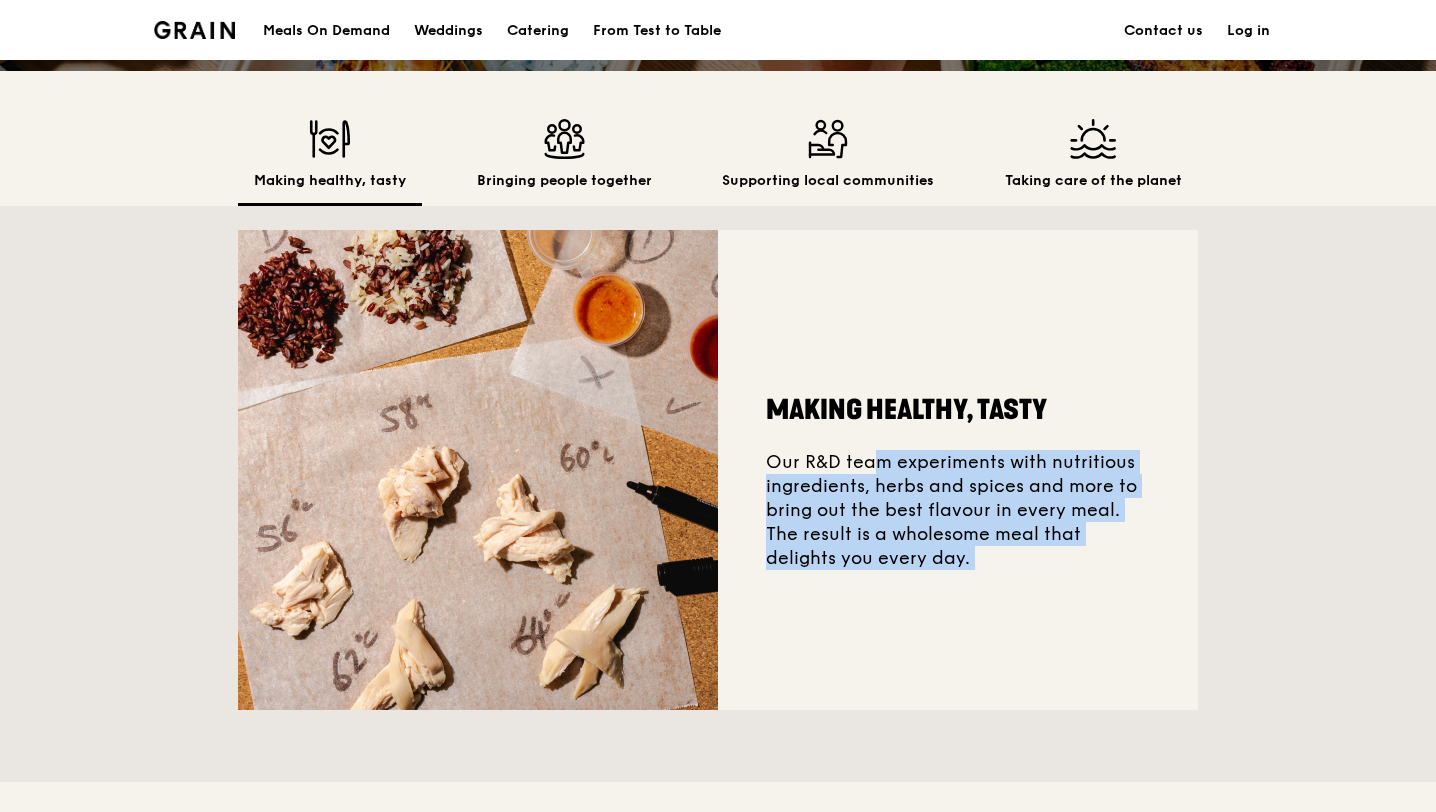 click on "Making healthy, tasty
Our R&D team experiments with nutritious ingredients, herbs and spices and more to bring out the best flavour in every meal. The result is a wholesome meal that delights you every day." at bounding box center (958, 470) 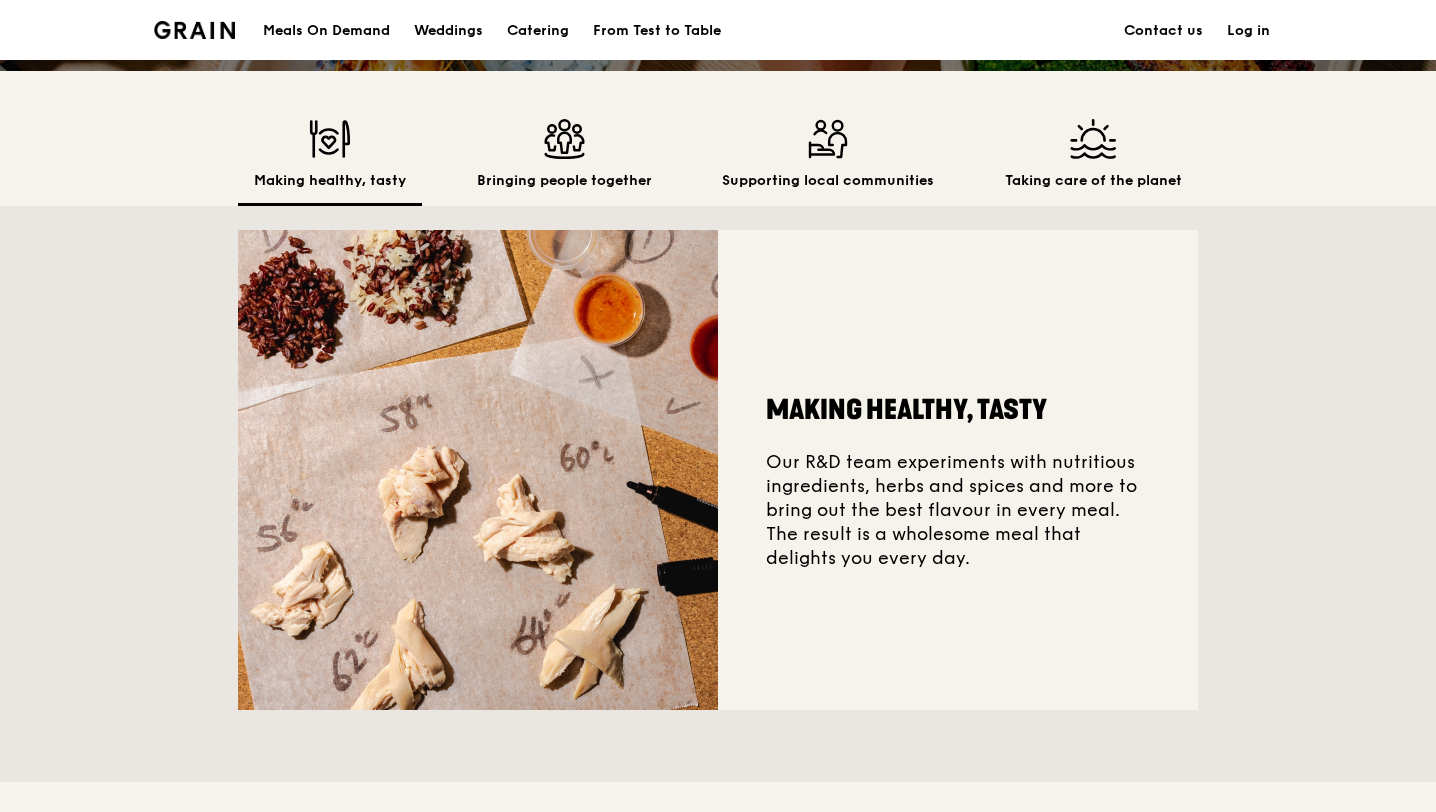 click on "Making healthy, tasty
Our R&D team experiments with nutritious ingredients, herbs and spices and more to bring out the best flavour in every meal. The result is a wholesome meal that delights you every day." at bounding box center (958, 470) 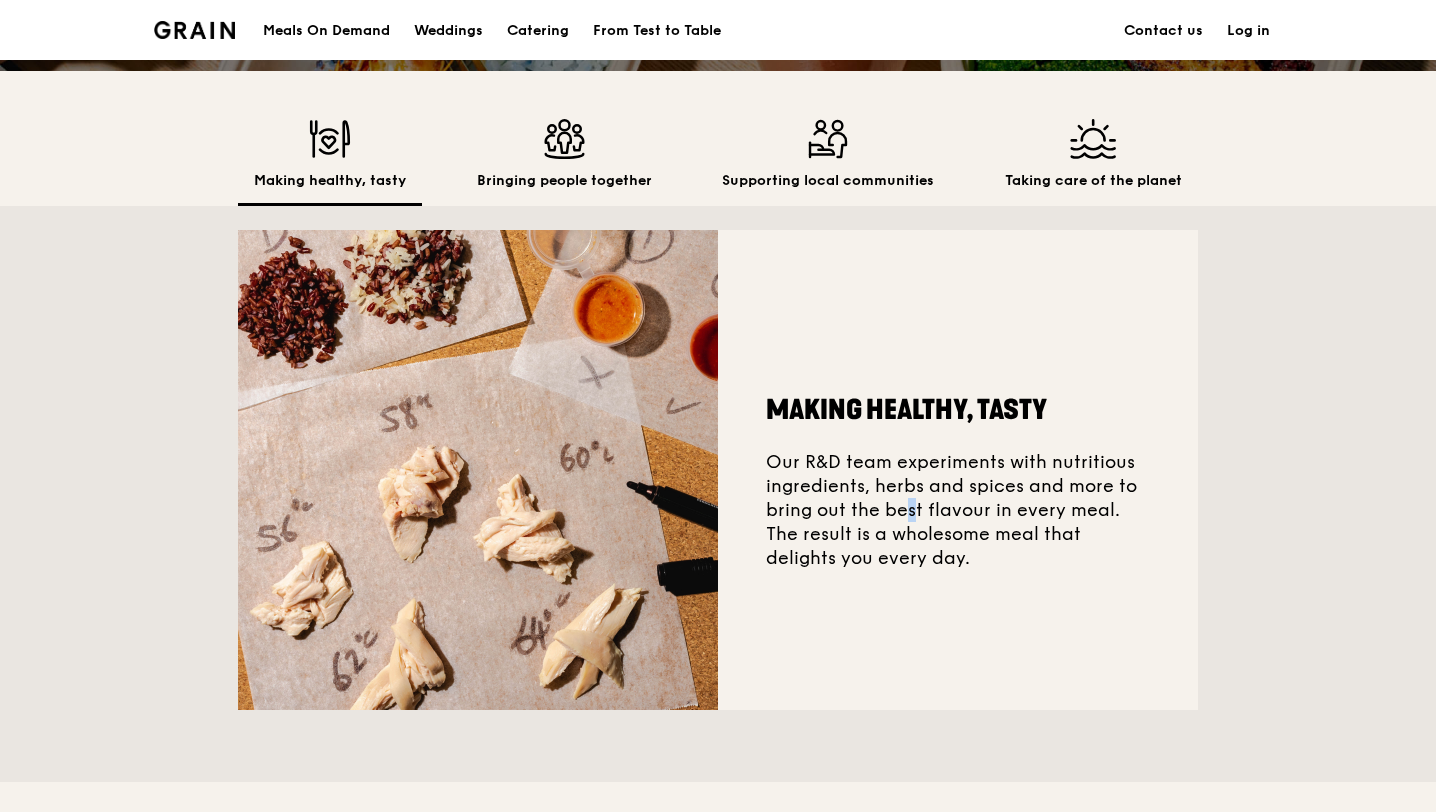 click on "Making healthy, tasty
Our R&D team experiments with nutritious ingredients, herbs and spices and more to bring out the best flavour in every meal. The result is a wholesome meal that delights you every day." at bounding box center (958, 470) 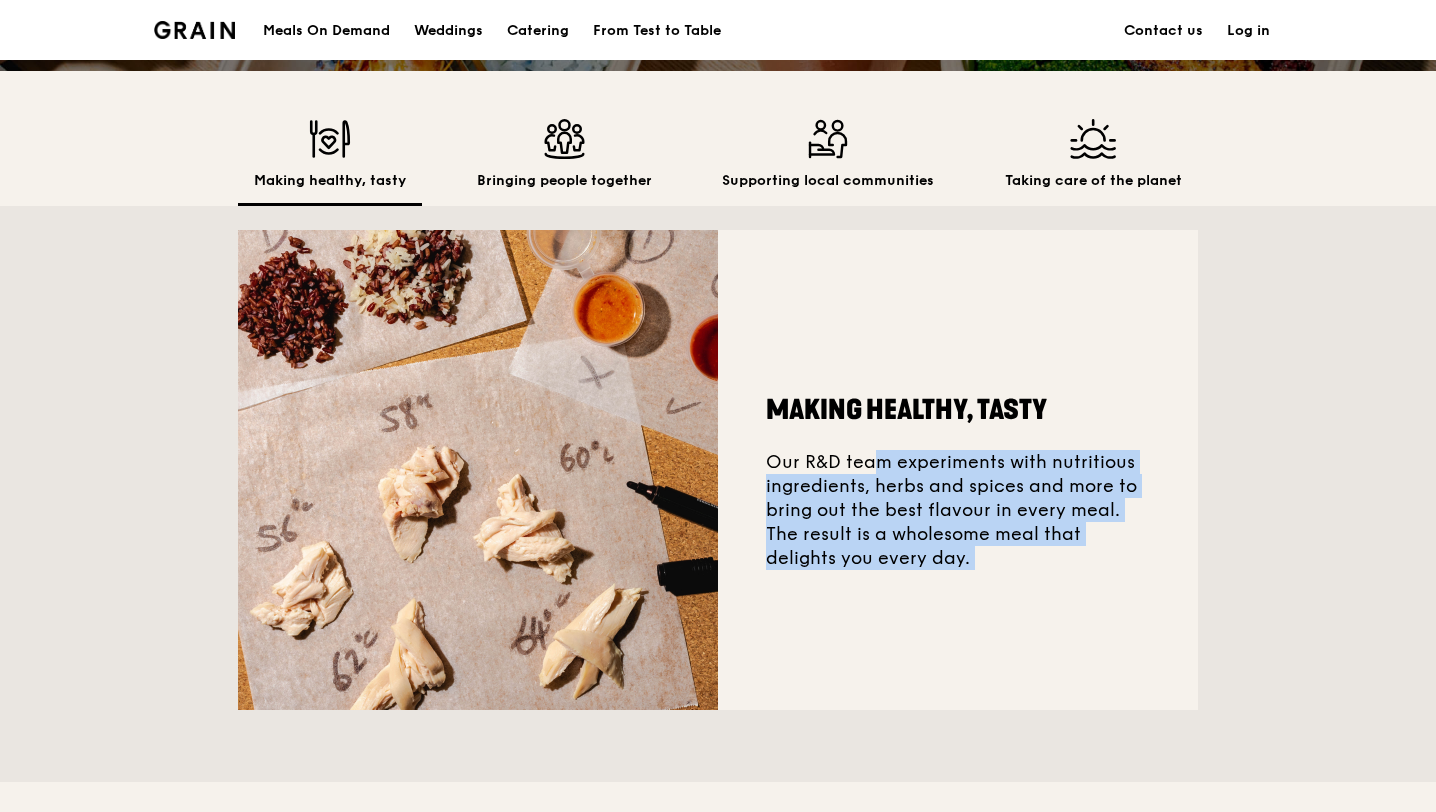 click on "Making healthy, tasty
Our R&D team experiments with nutritious ingredients, herbs and spices and more to bring out the best flavour in every meal. The result is a wholesome meal that delights you every day." at bounding box center [958, 470] 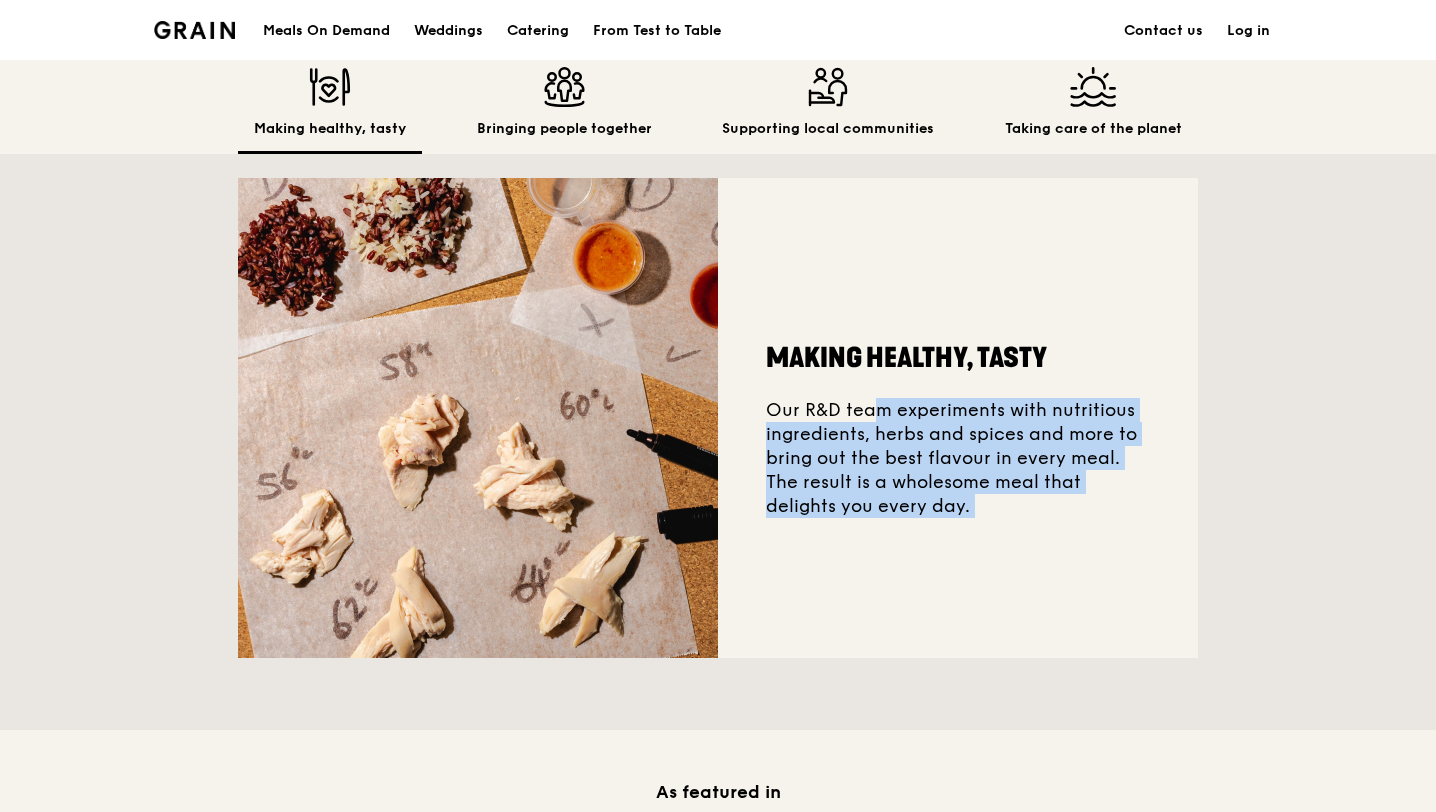 click on "Making healthy, tasty
Our R&D team experiments with nutritious ingredients, herbs and spices and more to bring out the best flavour in every meal. The result is a wholesome meal that delights you every day." at bounding box center [958, 418] 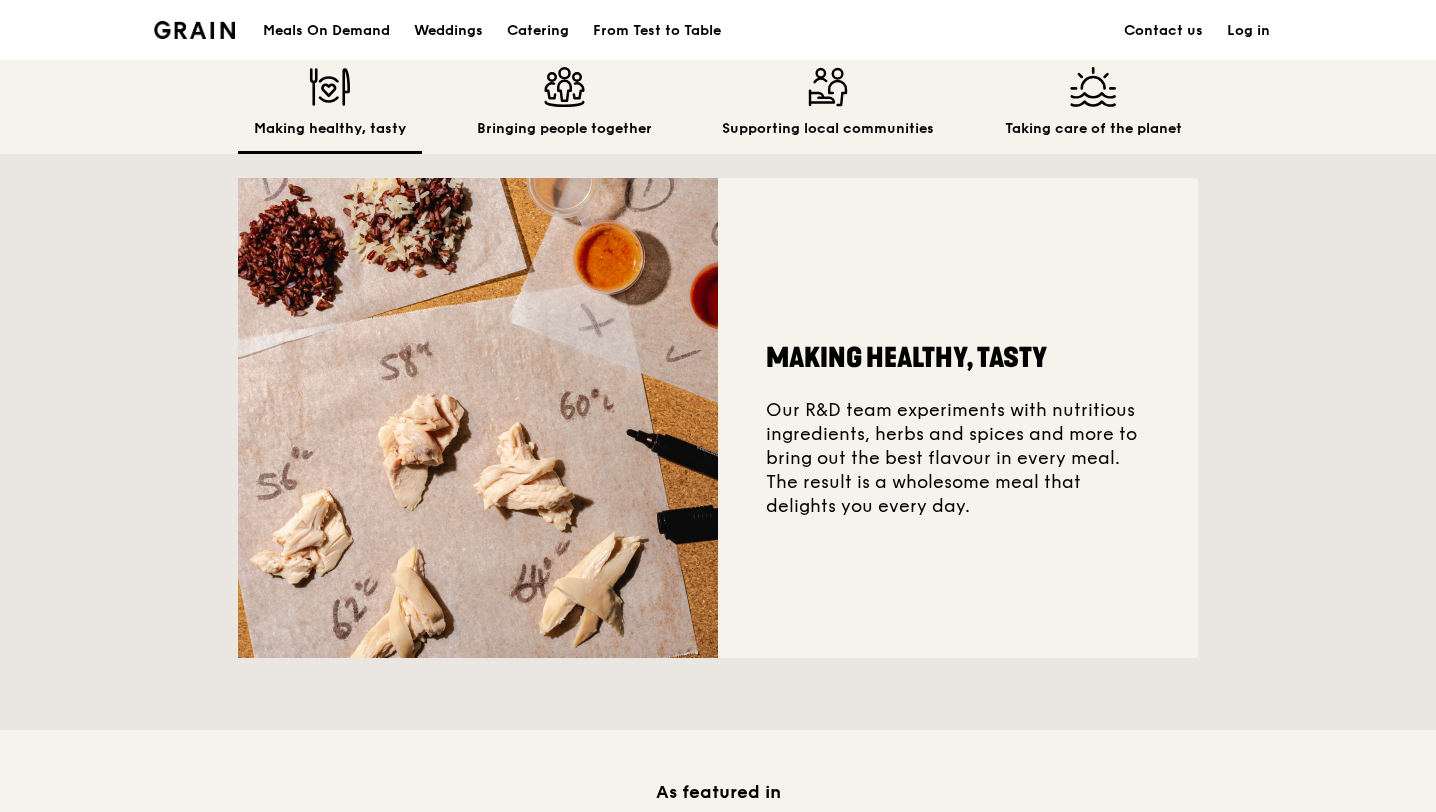 click on "Making healthy, tasty
Our R&D team experiments with nutritious ingredients, herbs and spices and more to bring out the best flavour in every meal. The result is a wholesome meal that delights you every day." at bounding box center [958, 418] 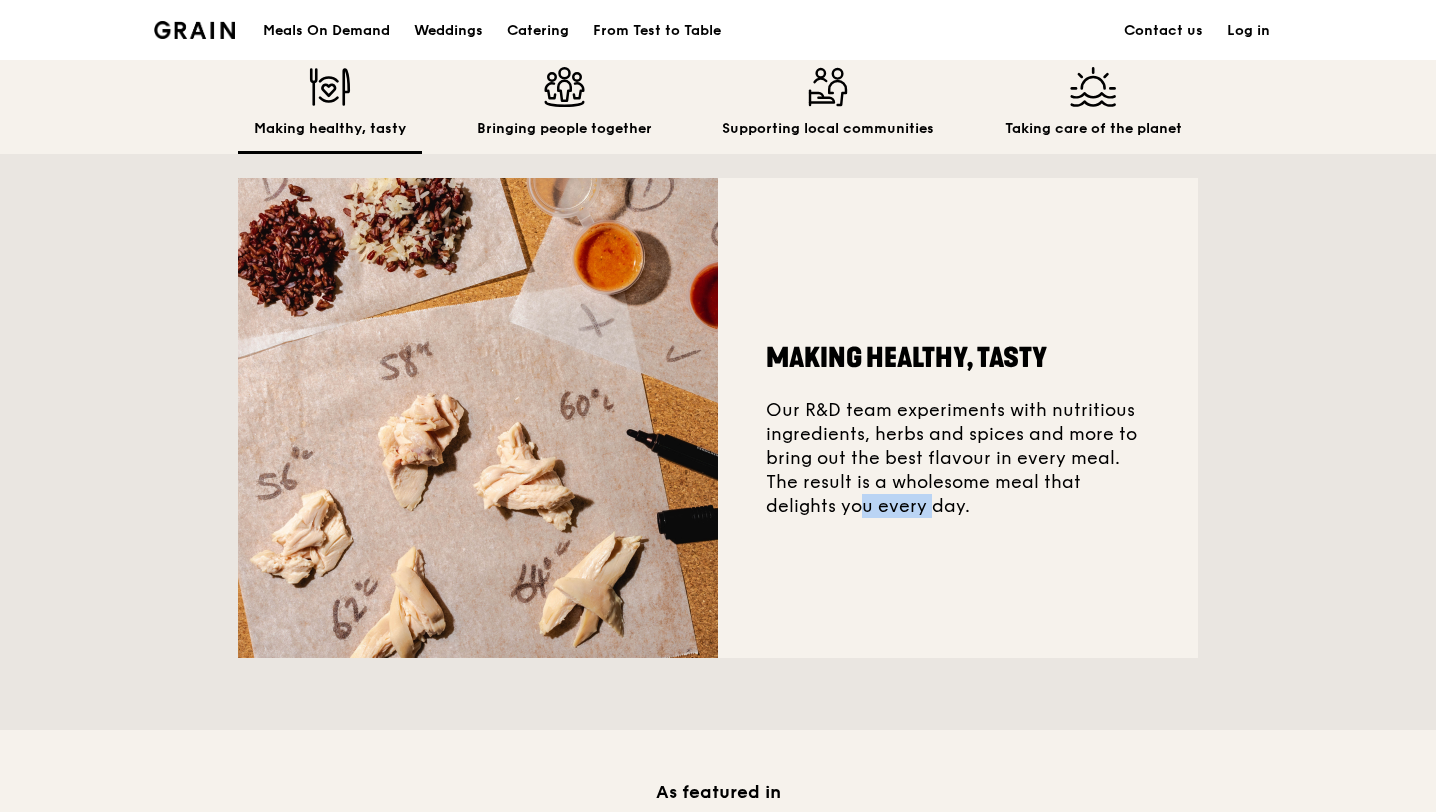 click at bounding box center [564, 87] 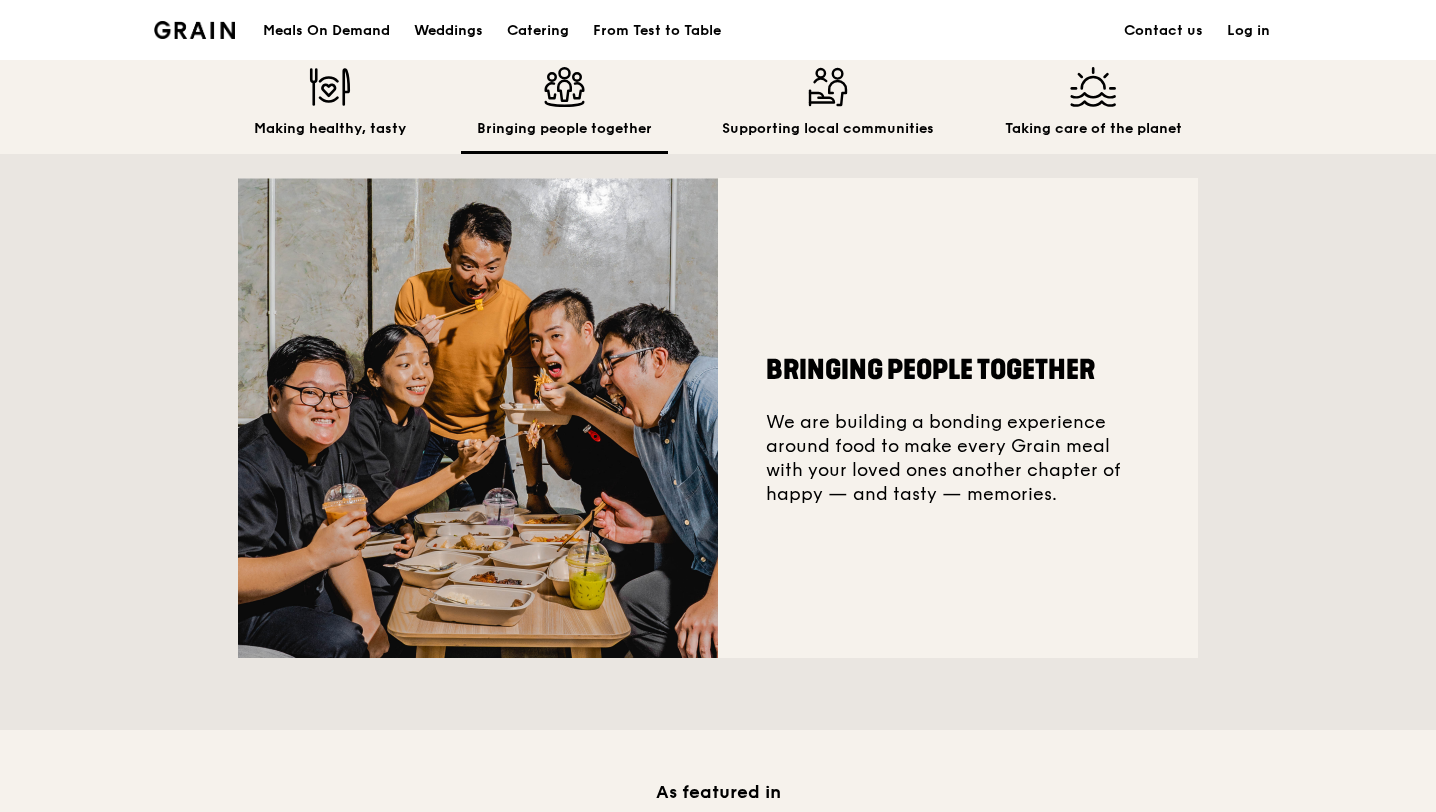 click on "Bringing people together
We are building a bonding experience around food to make every Grain meal with your loved ones another chapter of happy — and tasty — memories." at bounding box center (958, 418) 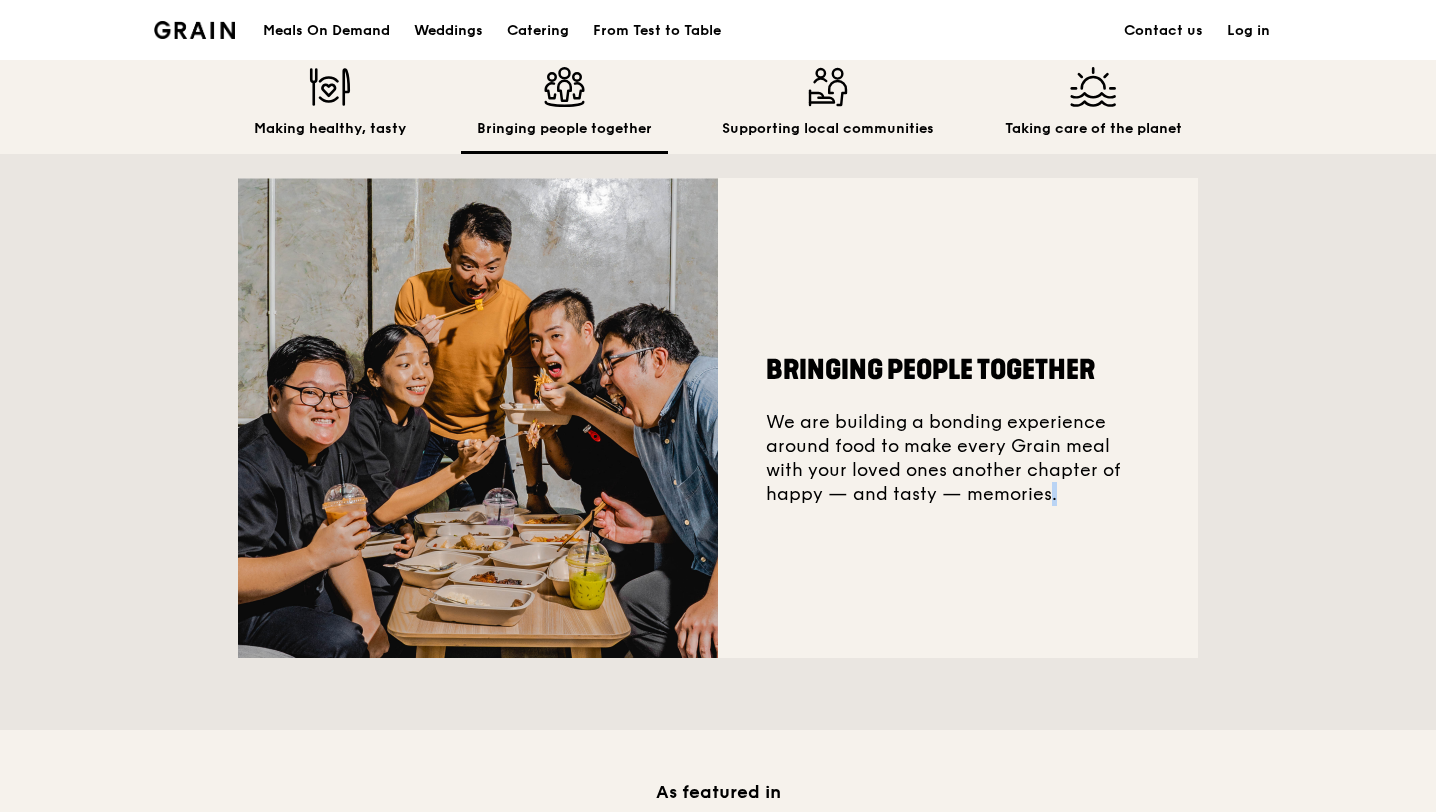 click on "Bringing people together
We are building a bonding experience around food to make every Grain meal with your loved ones another chapter of happy — and tasty — memories." at bounding box center (958, 418) 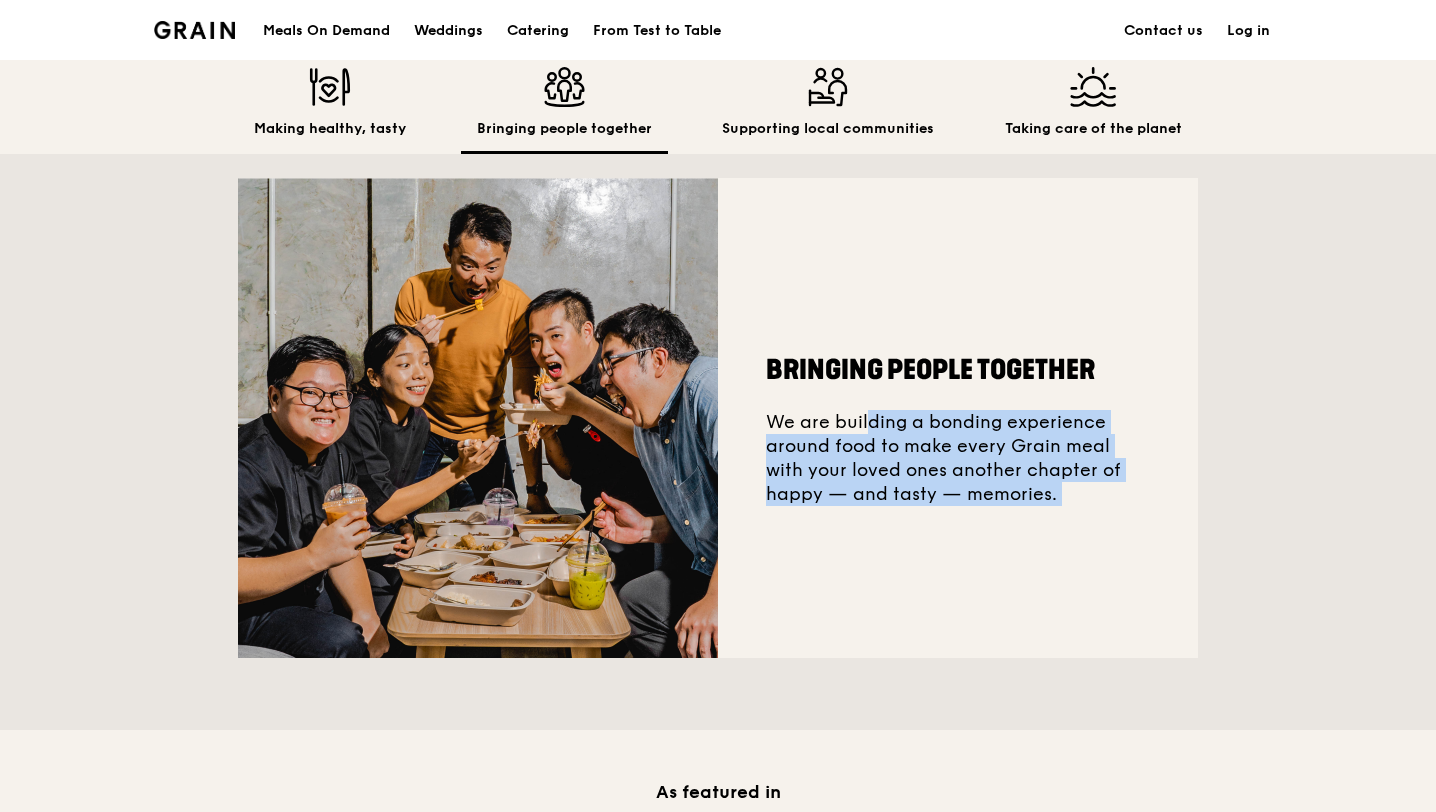 click on "Bringing people together
We are building a bonding experience around food to make every Grain meal with your loved ones another chapter of happy — and tasty — memories." at bounding box center (958, 418) 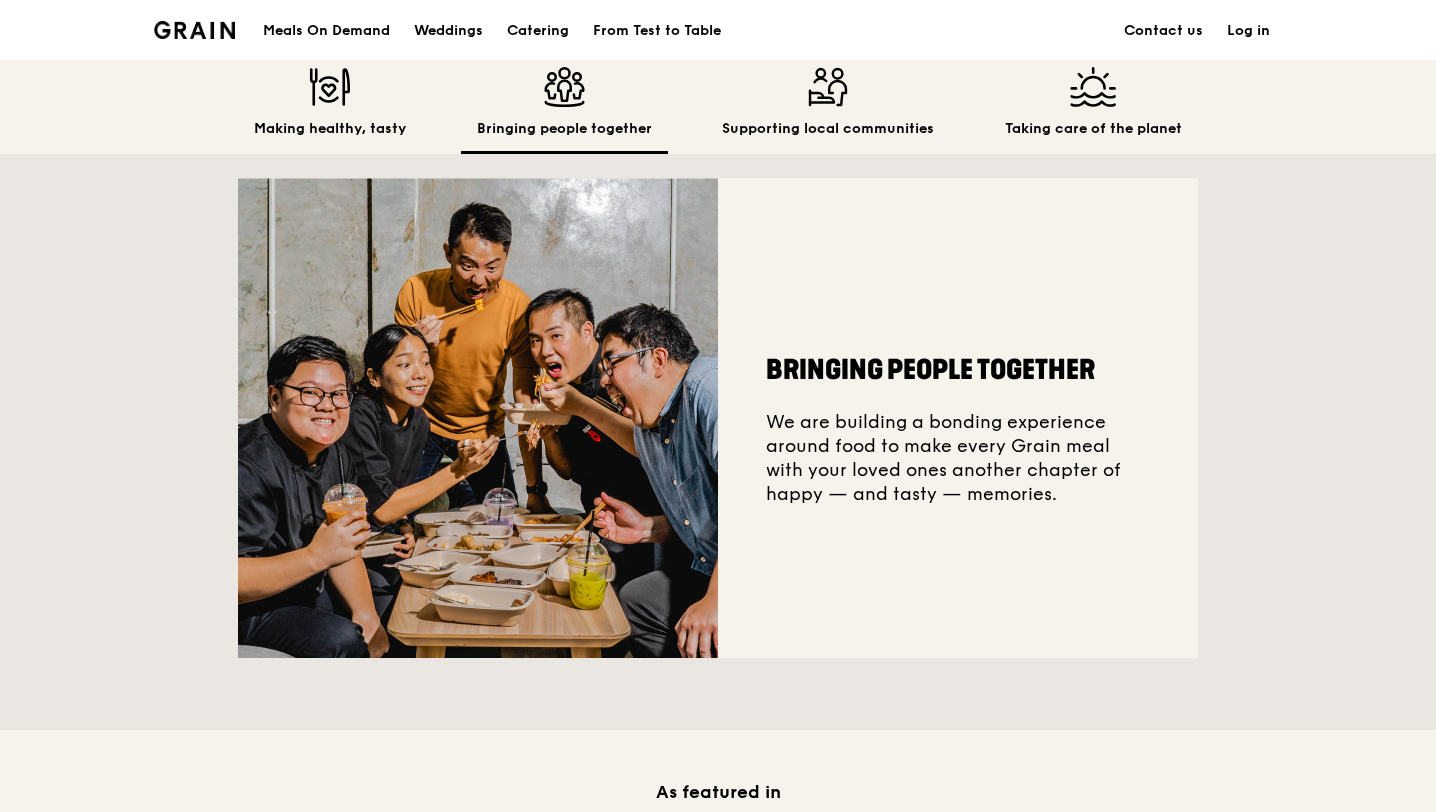 click on "Bringing people together
We are building a bonding experience around food to make every Grain meal with your loved ones another chapter of happy — and tasty — memories." at bounding box center [958, 418] 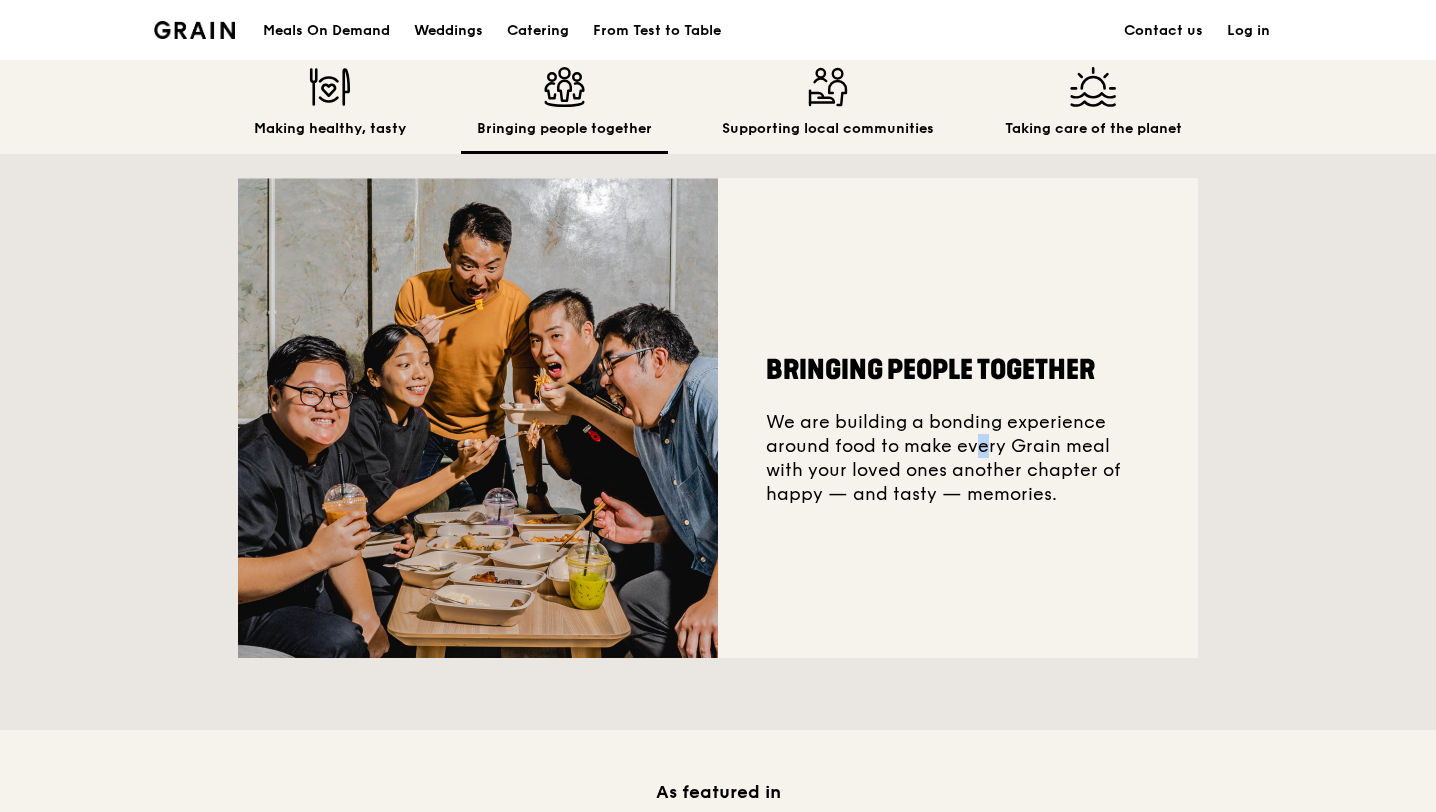 click on "Bringing people together
We are building a bonding experience around food to make every Grain meal with your loved ones another chapter of happy — and tasty — memories." at bounding box center [958, 418] 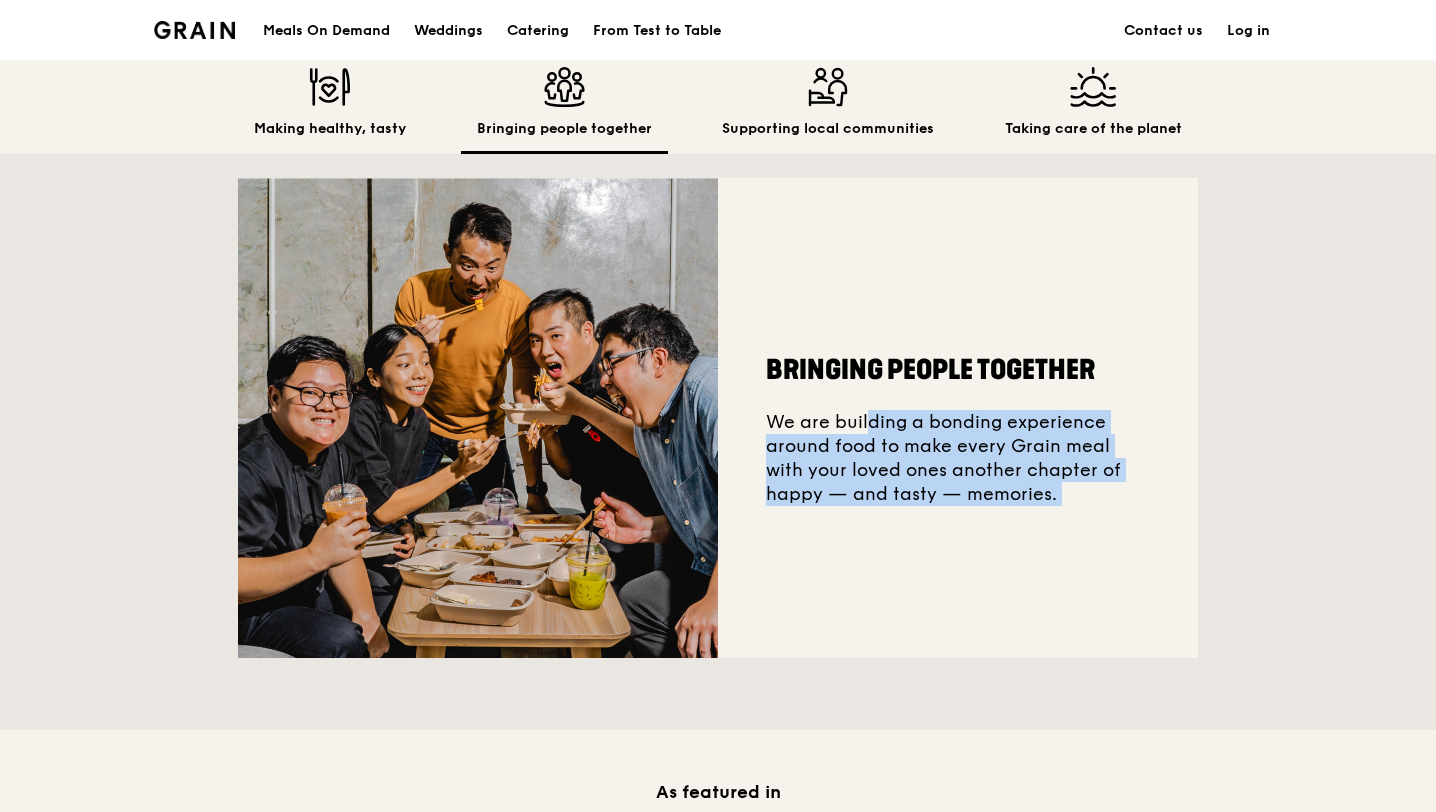 scroll, scrollTop: 584, scrollLeft: 0, axis: vertical 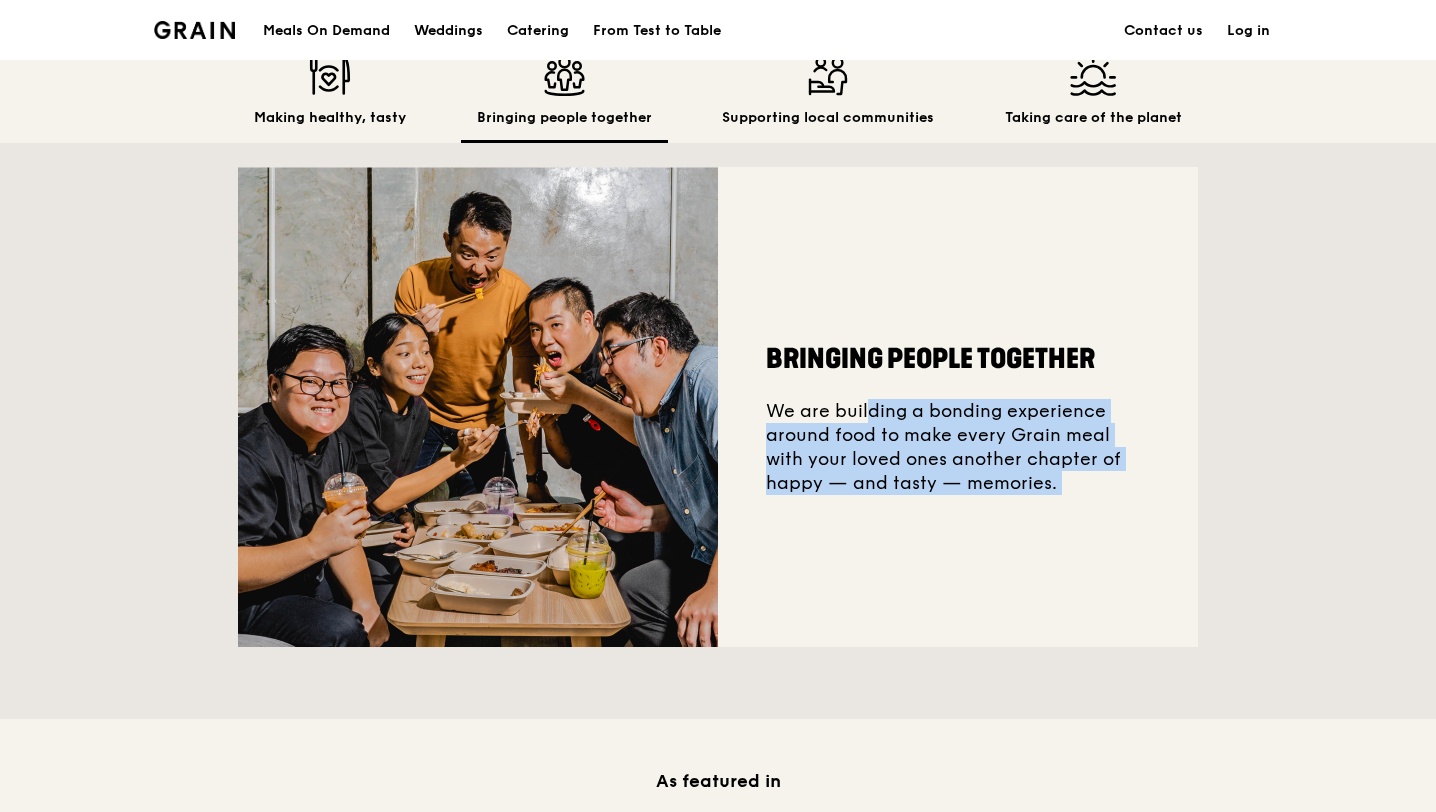 click on "Bringing people together
We are building a bonding experience around food to make every Grain meal with your loved ones another chapter of happy — and tasty — memories." at bounding box center (958, 407) 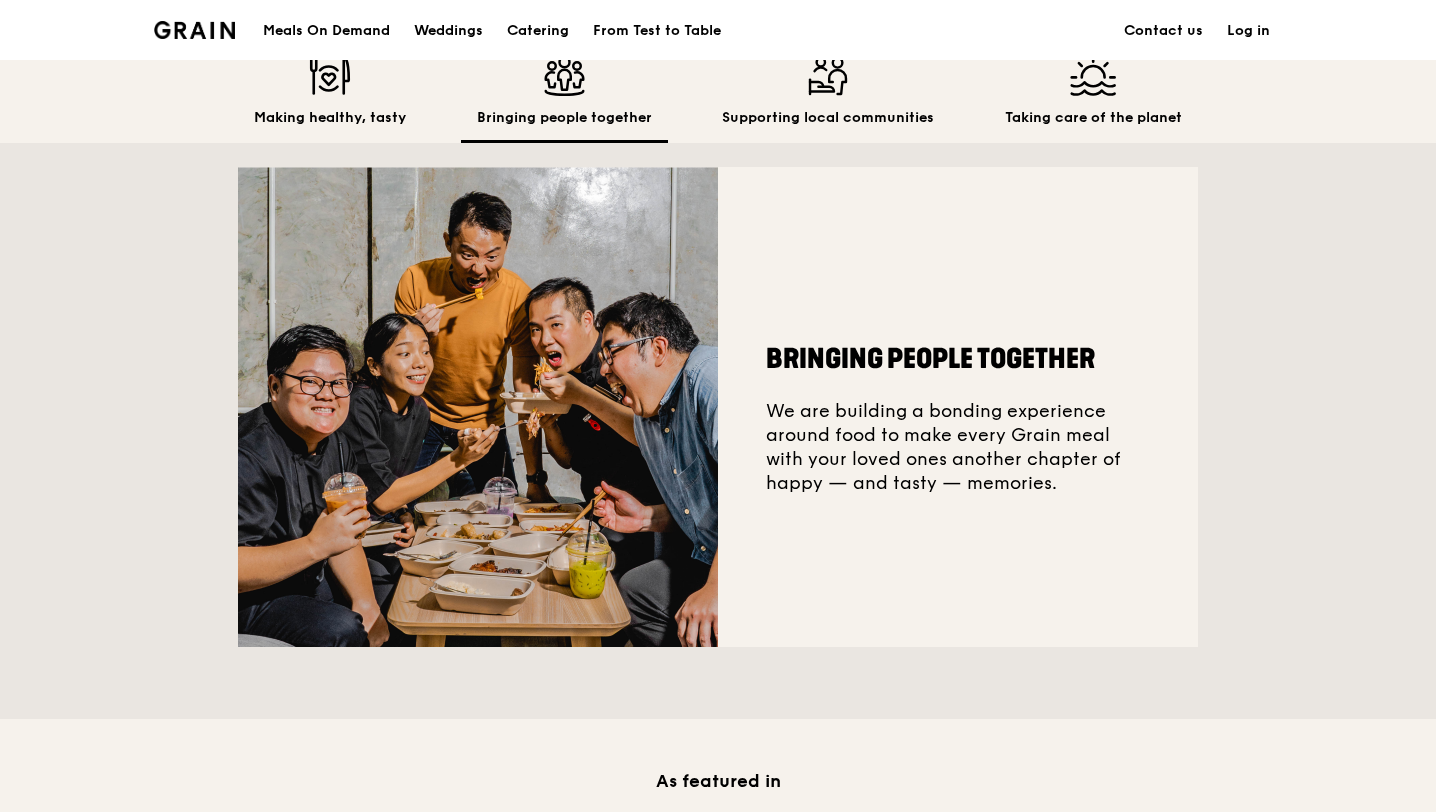 click on "Bringing people together
We are building a bonding experience around food to make every Grain meal with your loved ones another chapter of happy — and tasty — memories." at bounding box center (958, 407) 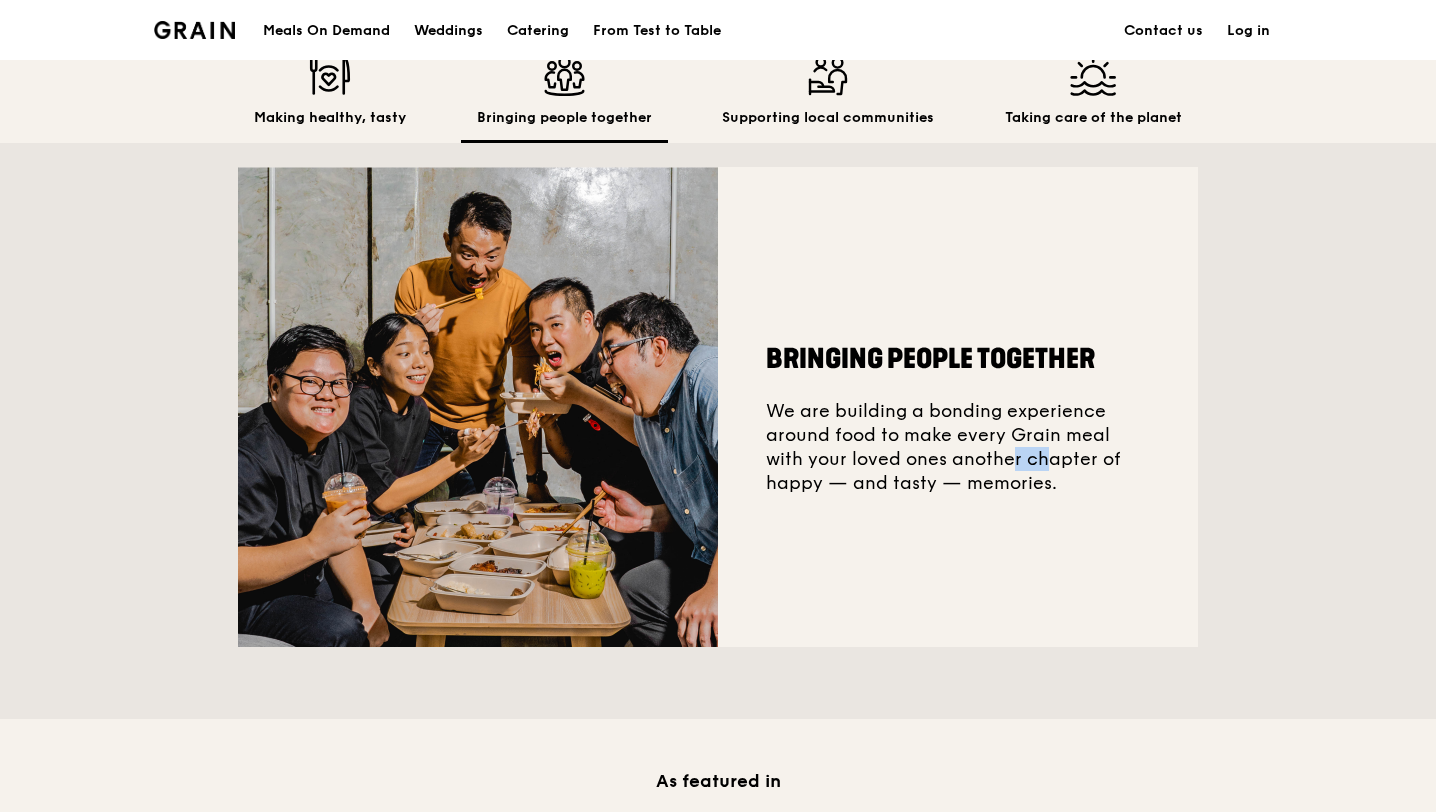 click on "Bringing people together
We are building a bonding experience around food to make every Grain meal with your loved ones another chapter of happy — and tasty — memories." at bounding box center [958, 407] 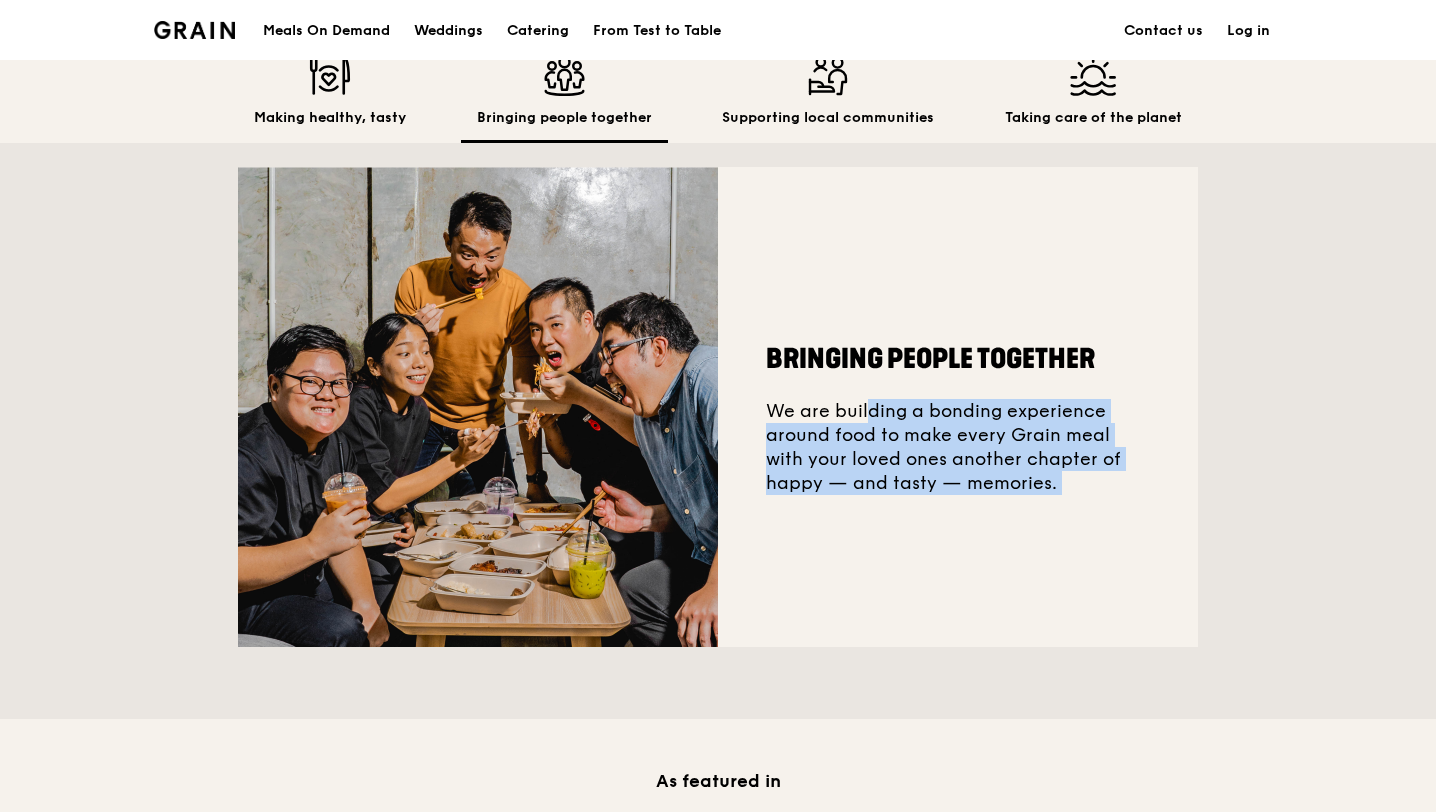scroll, scrollTop: 603, scrollLeft: 0, axis: vertical 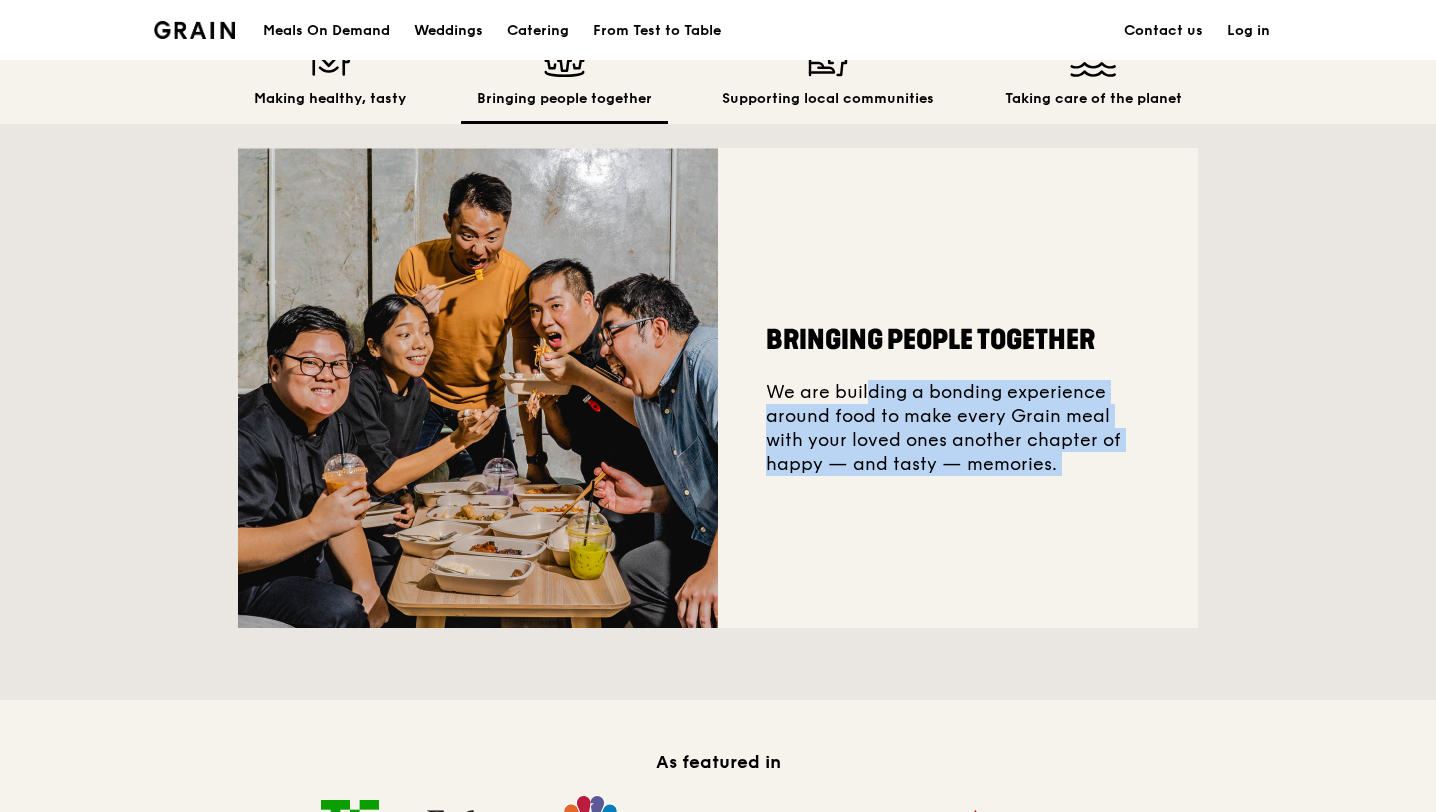 click on "Bringing people together
We are building a bonding experience around food to make every Grain meal with your loved ones another chapter of happy — and tasty — memories." at bounding box center [958, 388] 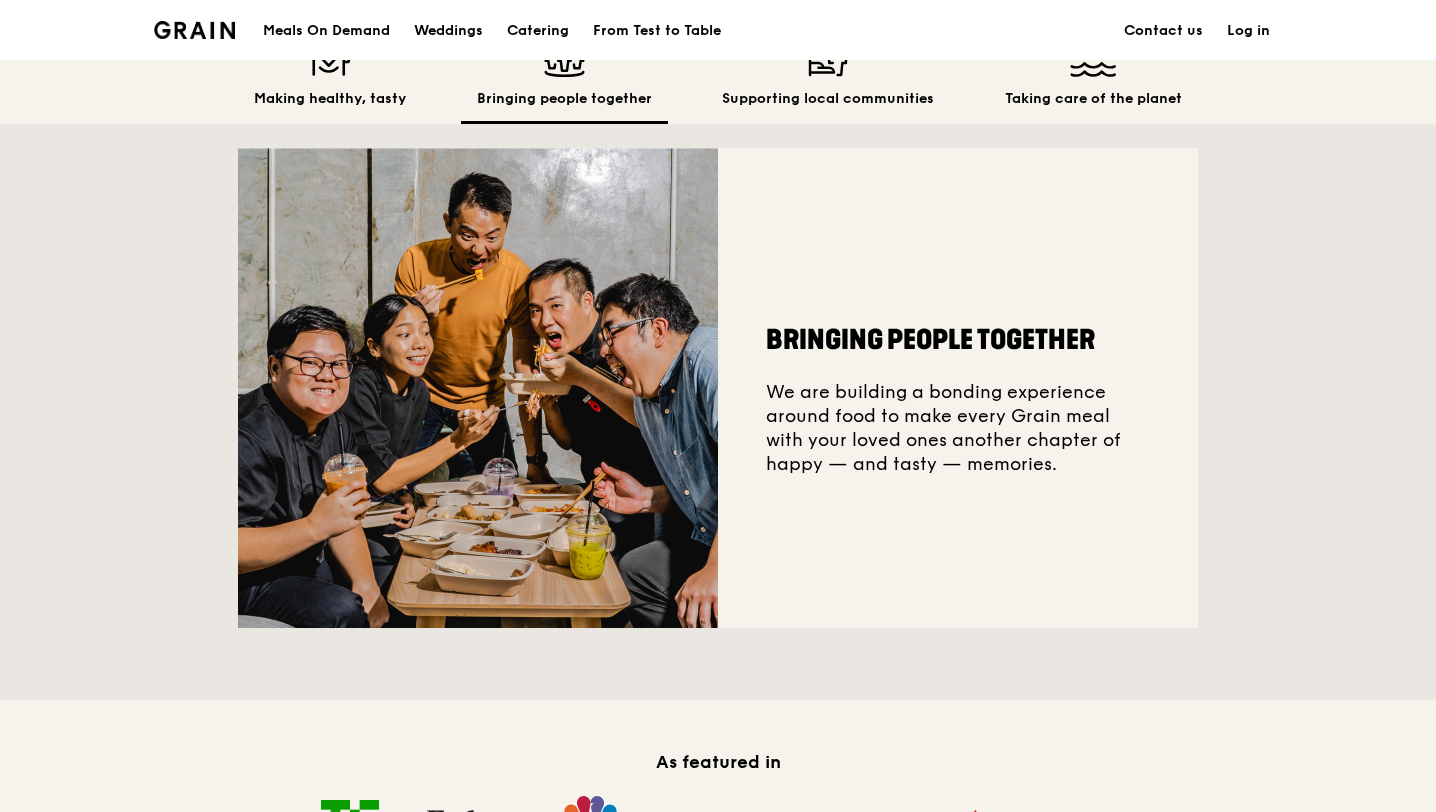 click on "Bringing people together
We are building a bonding experience around food to make every Grain meal with your loved ones another chapter of happy — and tasty — memories." at bounding box center [958, 388] 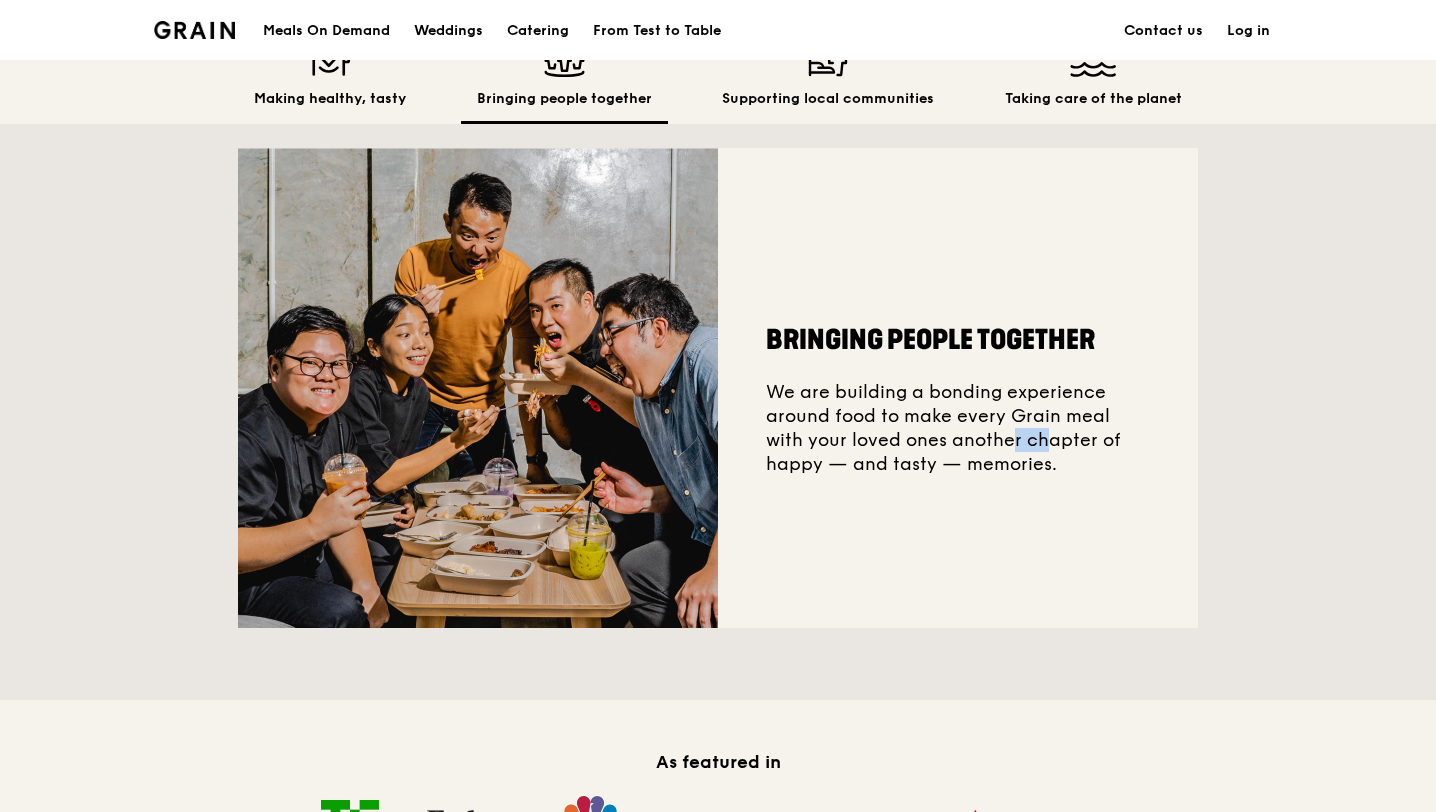 click on "Bringing people together
We are building a bonding experience around food to make every Grain meal with your loved ones another chapter of happy — and tasty — memories." at bounding box center (958, 388) 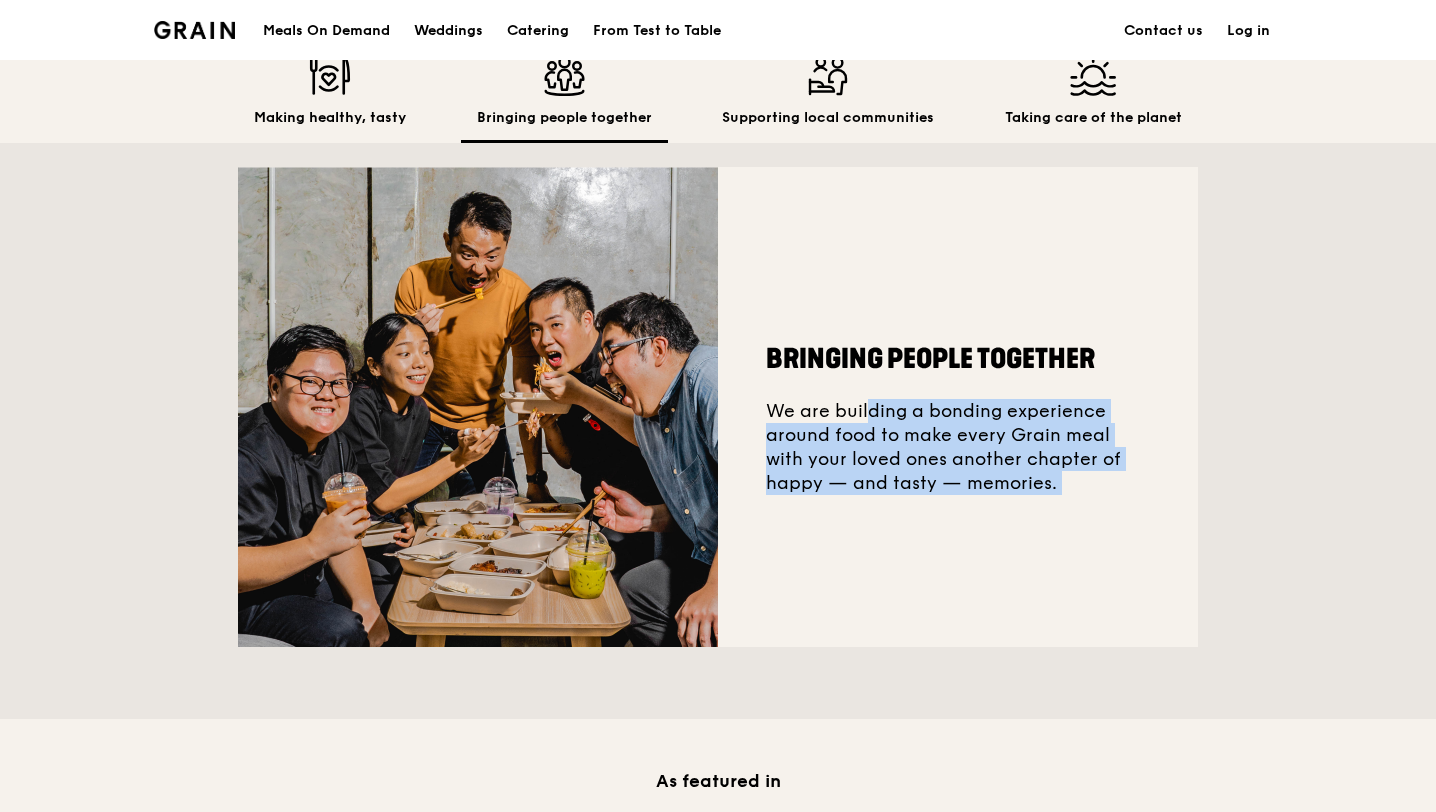 click on "Bringing people together
We are building a bonding experience around food to make every Grain meal with your loved ones another chapter of happy — and tasty — memories." at bounding box center [958, 407] 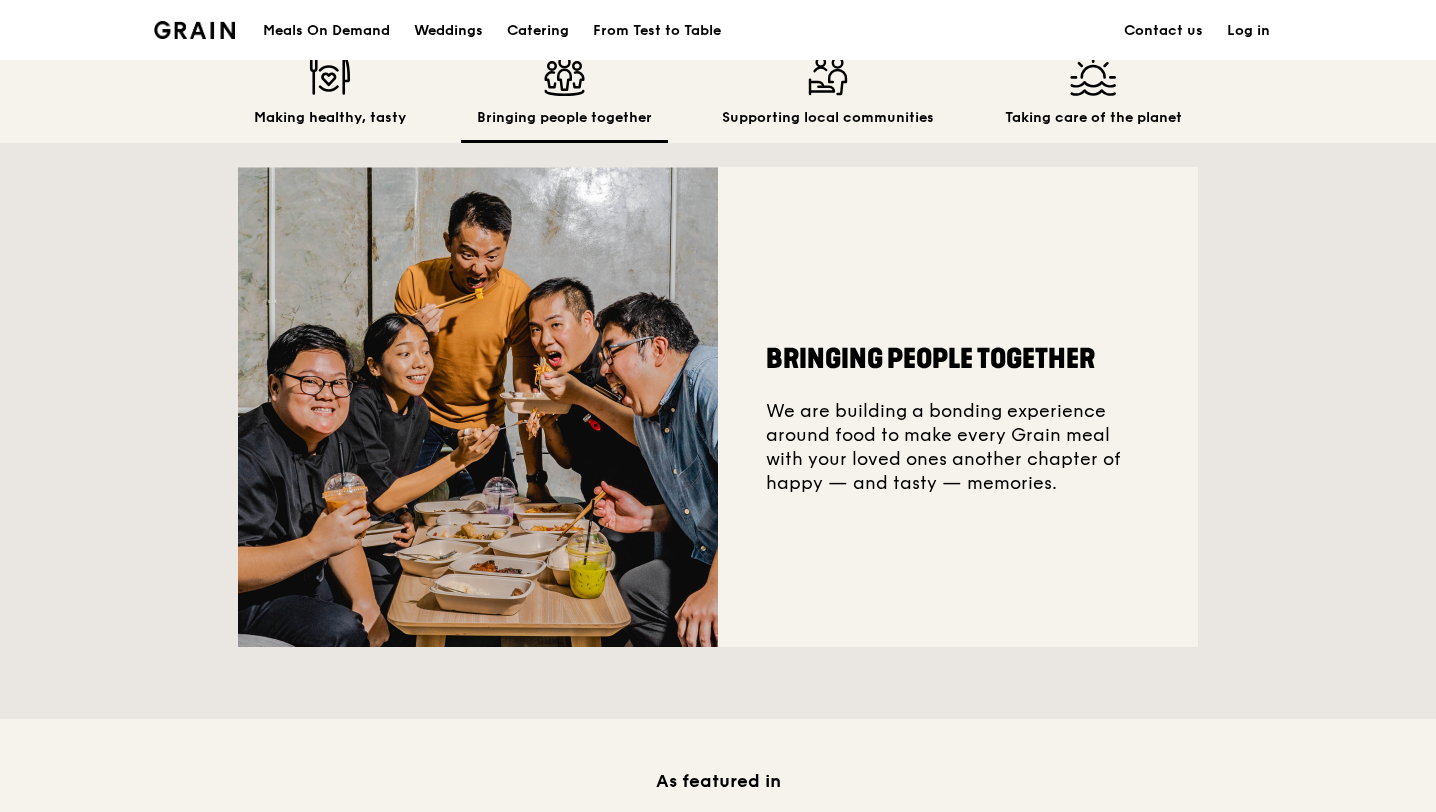 click on "Bringing people together
We are building a bonding experience around food to make every Grain meal with your loved ones another chapter of happy — and tasty — memories." at bounding box center [958, 407] 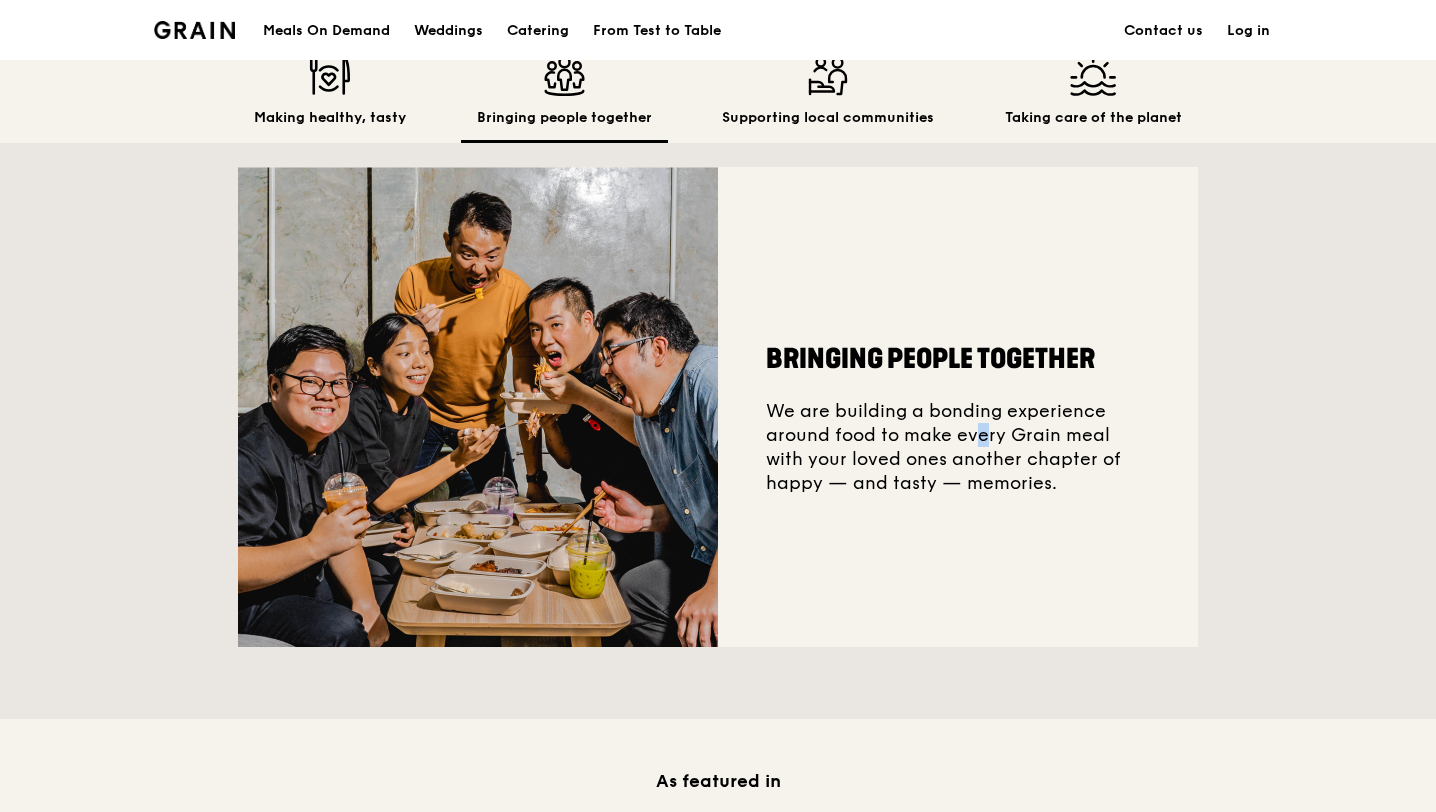 click on "Bringing people together
We are building a bonding experience around food to make every Grain meal with your loved ones another chapter of happy — and tasty — memories." at bounding box center [958, 407] 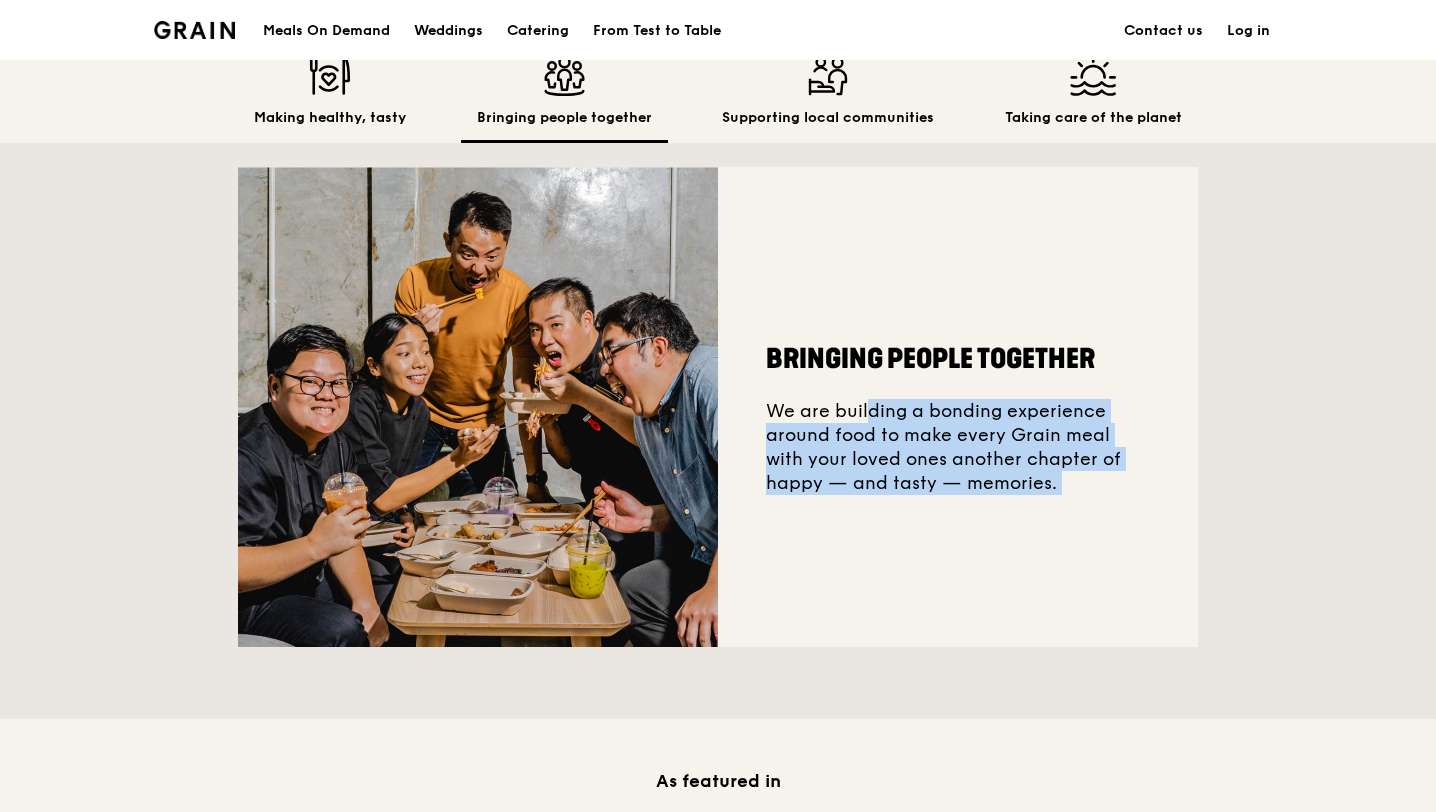 scroll, scrollTop: 523, scrollLeft: 0, axis: vertical 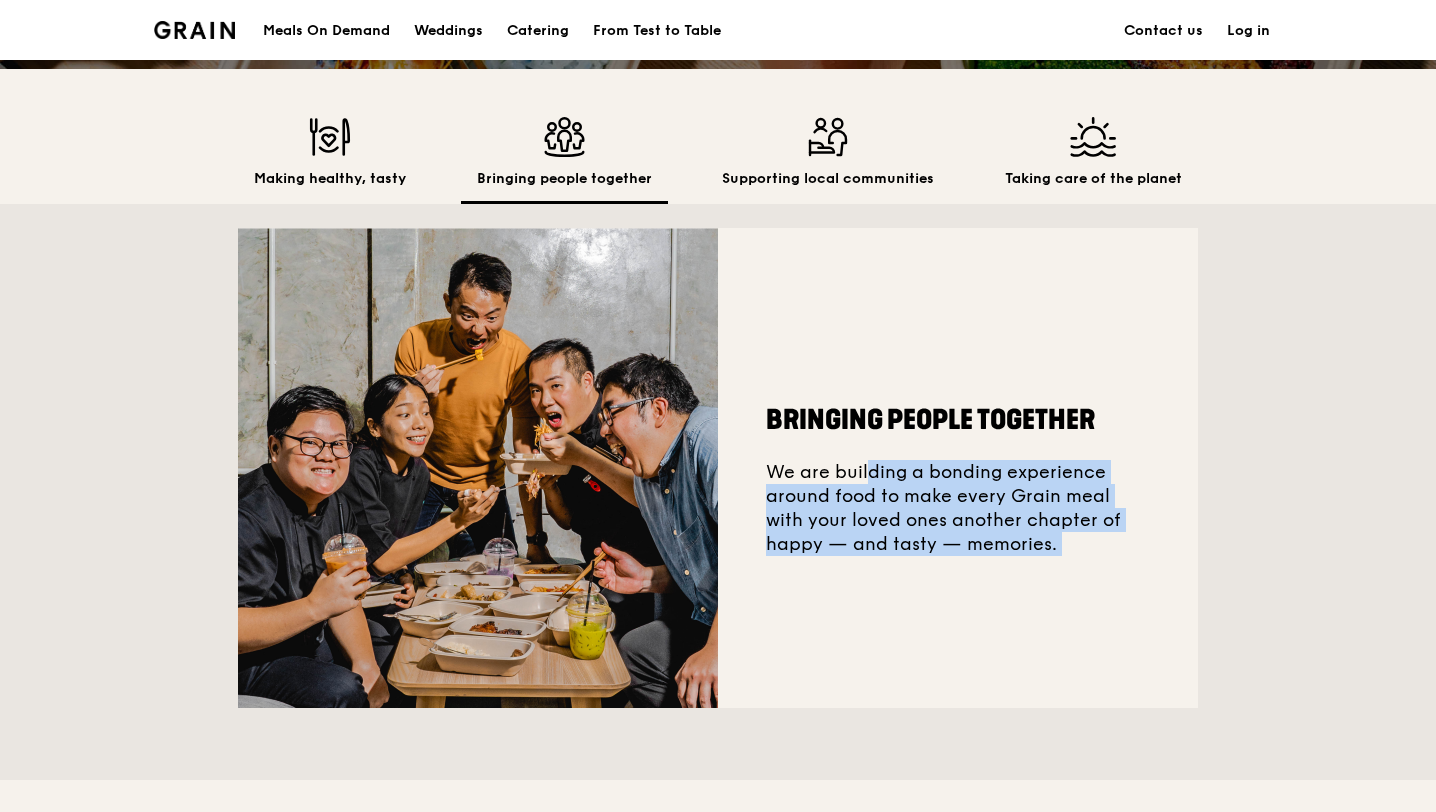 click on "Supporting local communities" at bounding box center (828, 179) 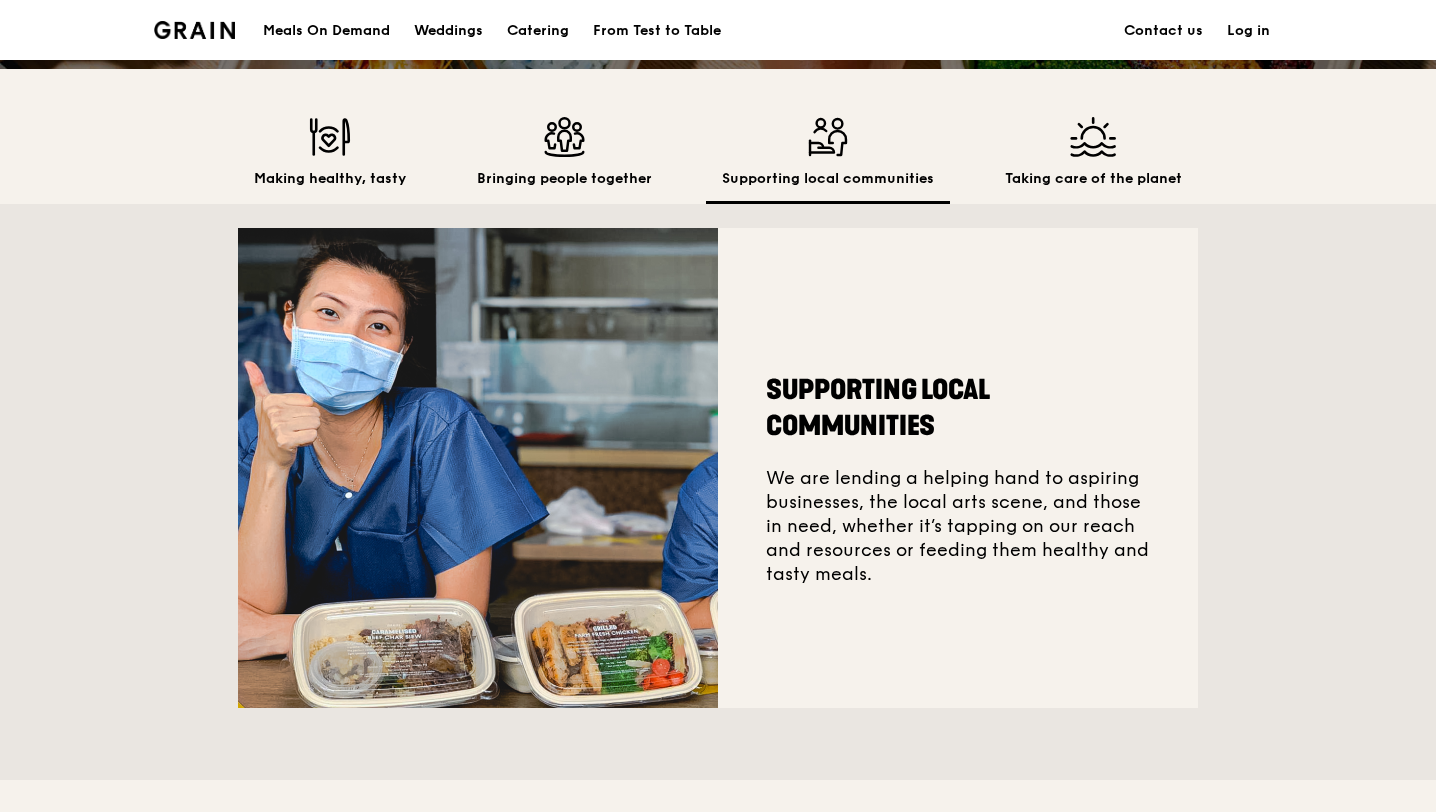 click on "Supporting local communities" at bounding box center (828, 179) 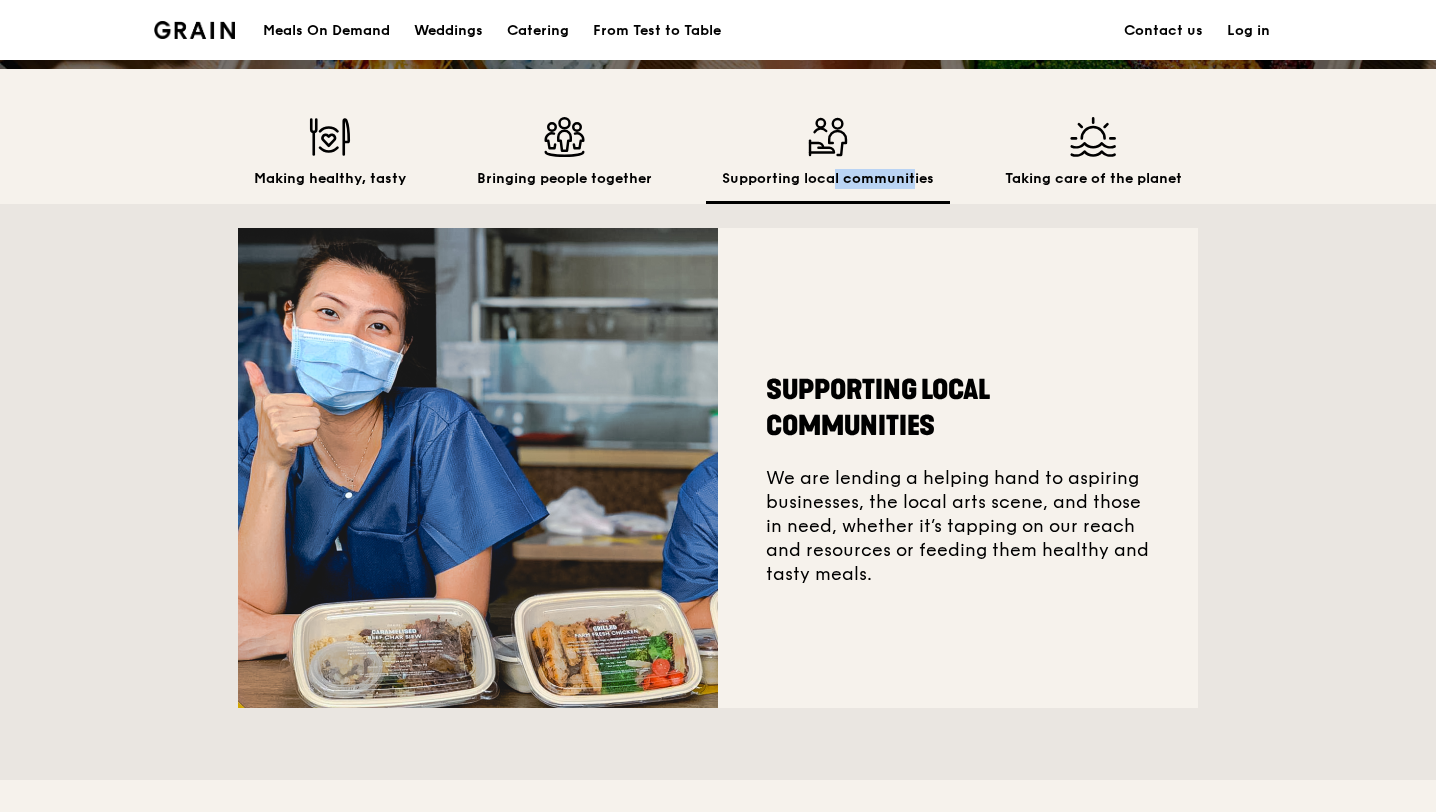 click on "Supporting local communities
We are lending a helping hand to aspiring businesses, the local arts scene, and those in need, whether it’s tapping on our reach and resources or feeding them healthy and tasty meals." at bounding box center (958, 468) 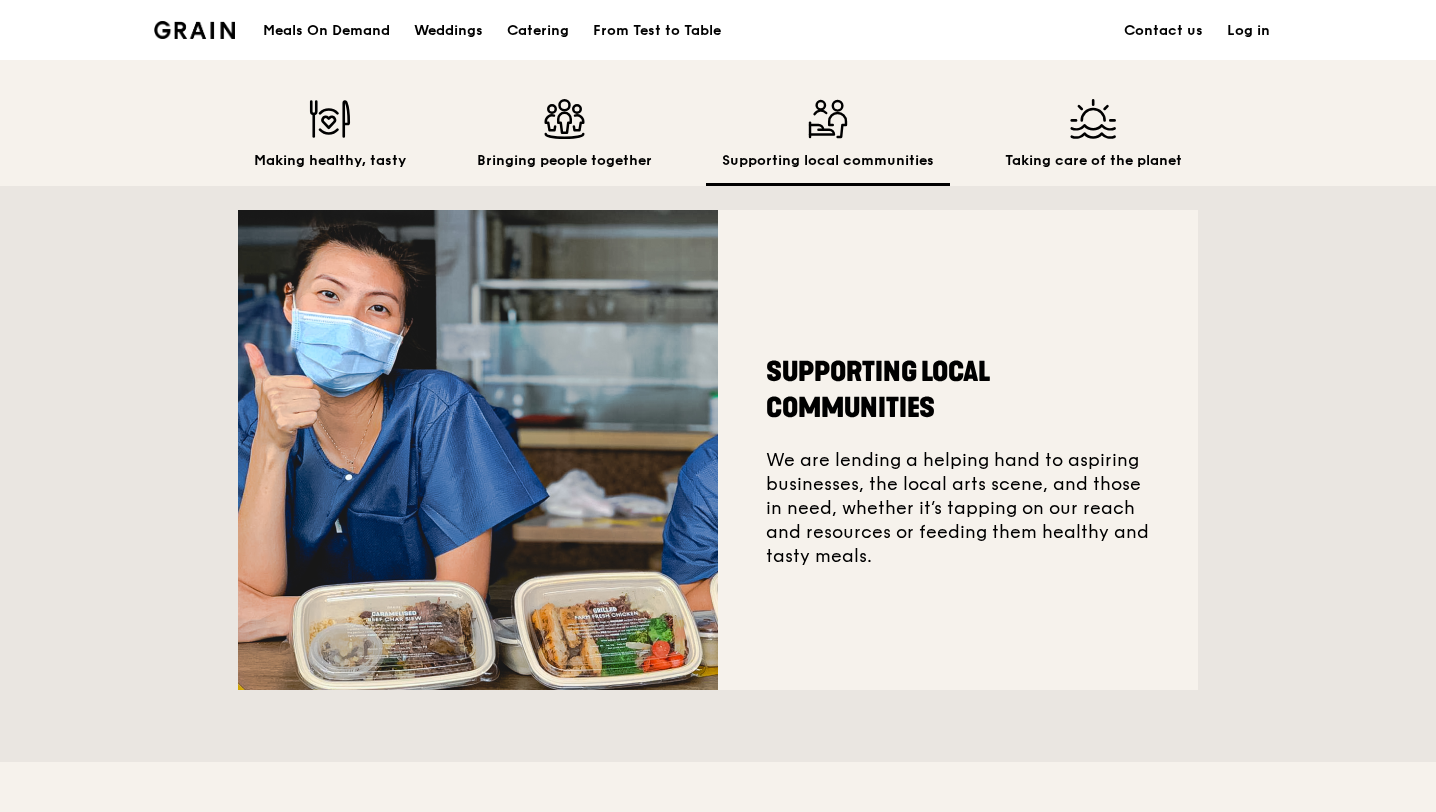 scroll, scrollTop: 549, scrollLeft: 0, axis: vertical 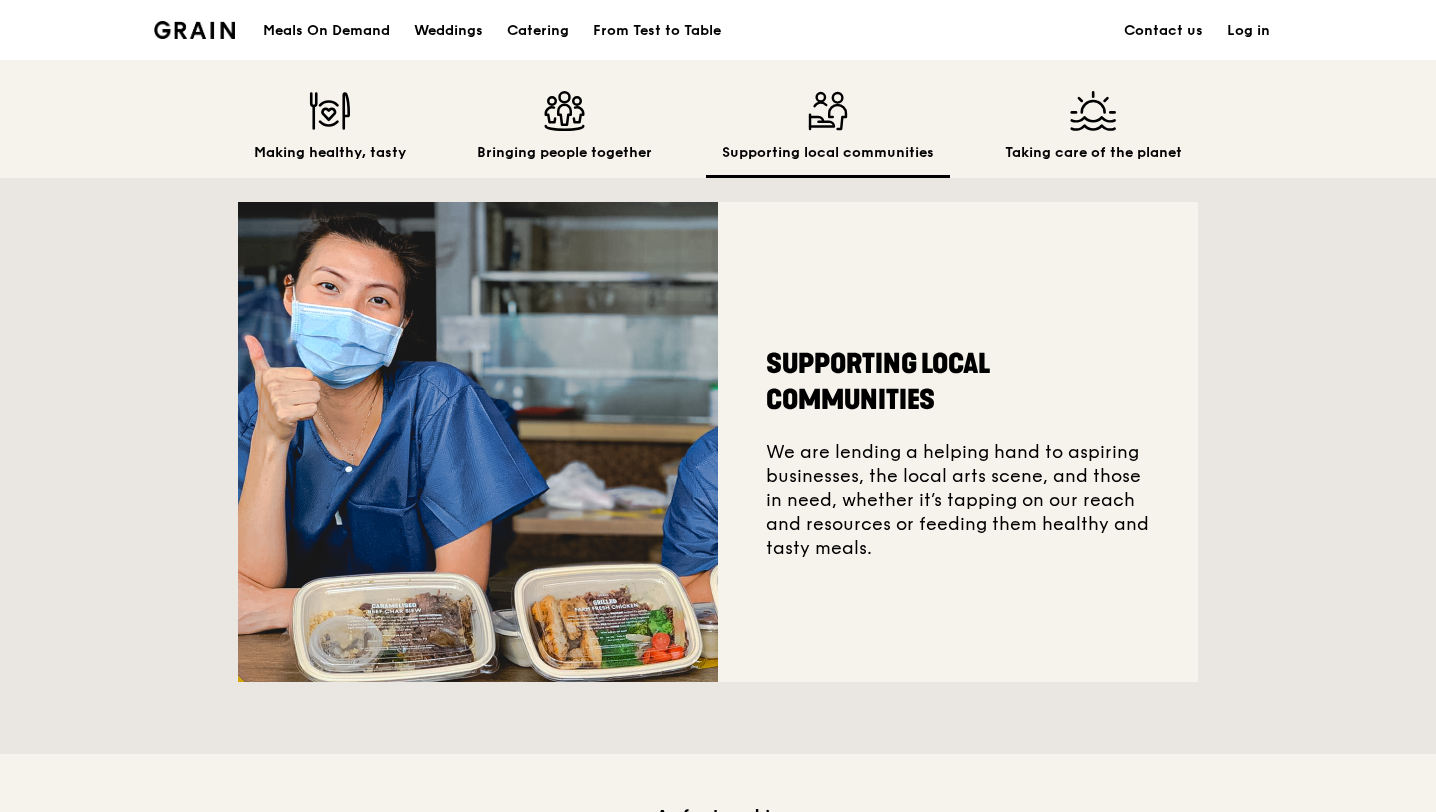 click on "Taking care of the planet" at bounding box center (1093, 153) 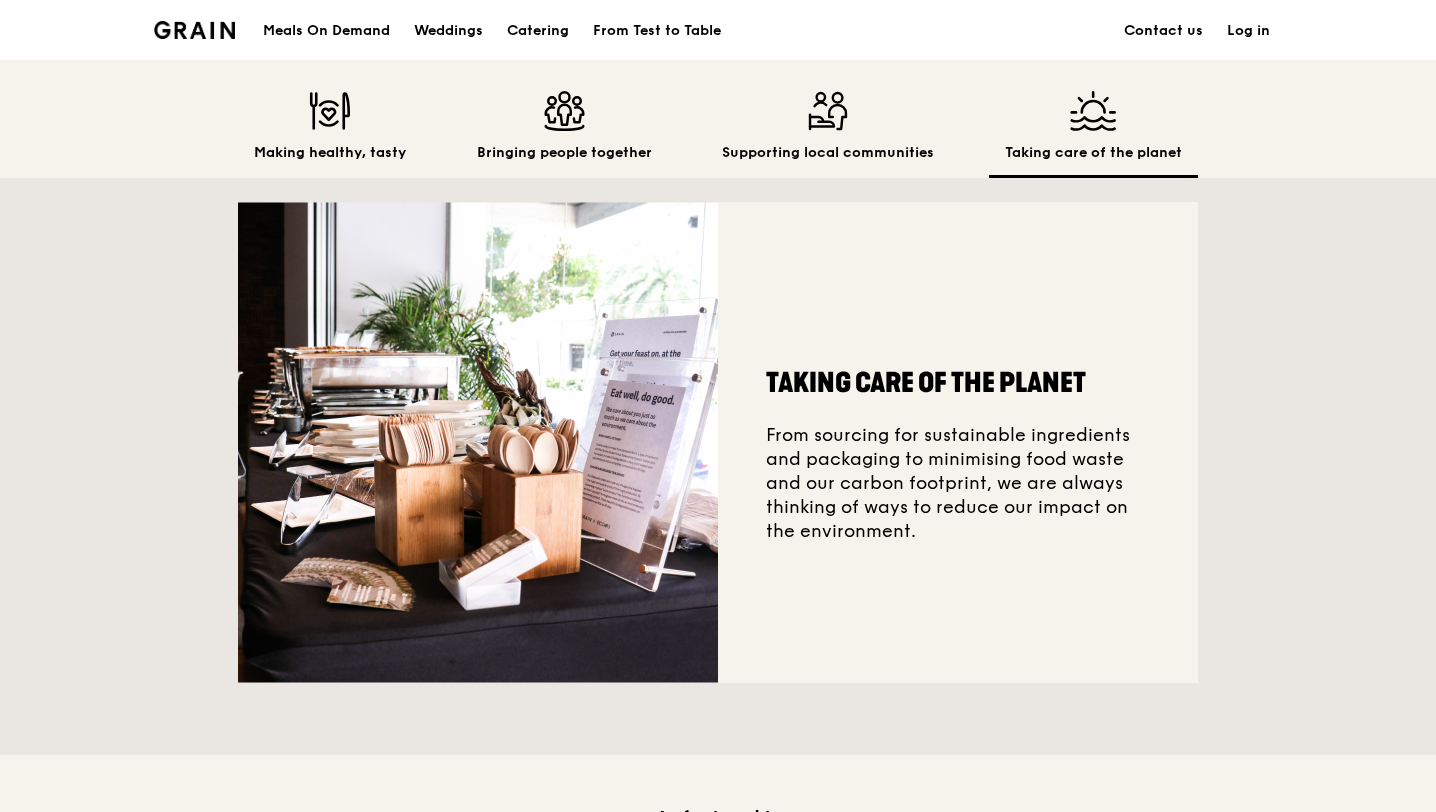 click on "Taking care of the planet
From sourcing for sustainable ingredients and packaging to minimising food waste and our carbon footprint, we are always thinking of ways to reduce our impact on the environment." at bounding box center [958, 442] 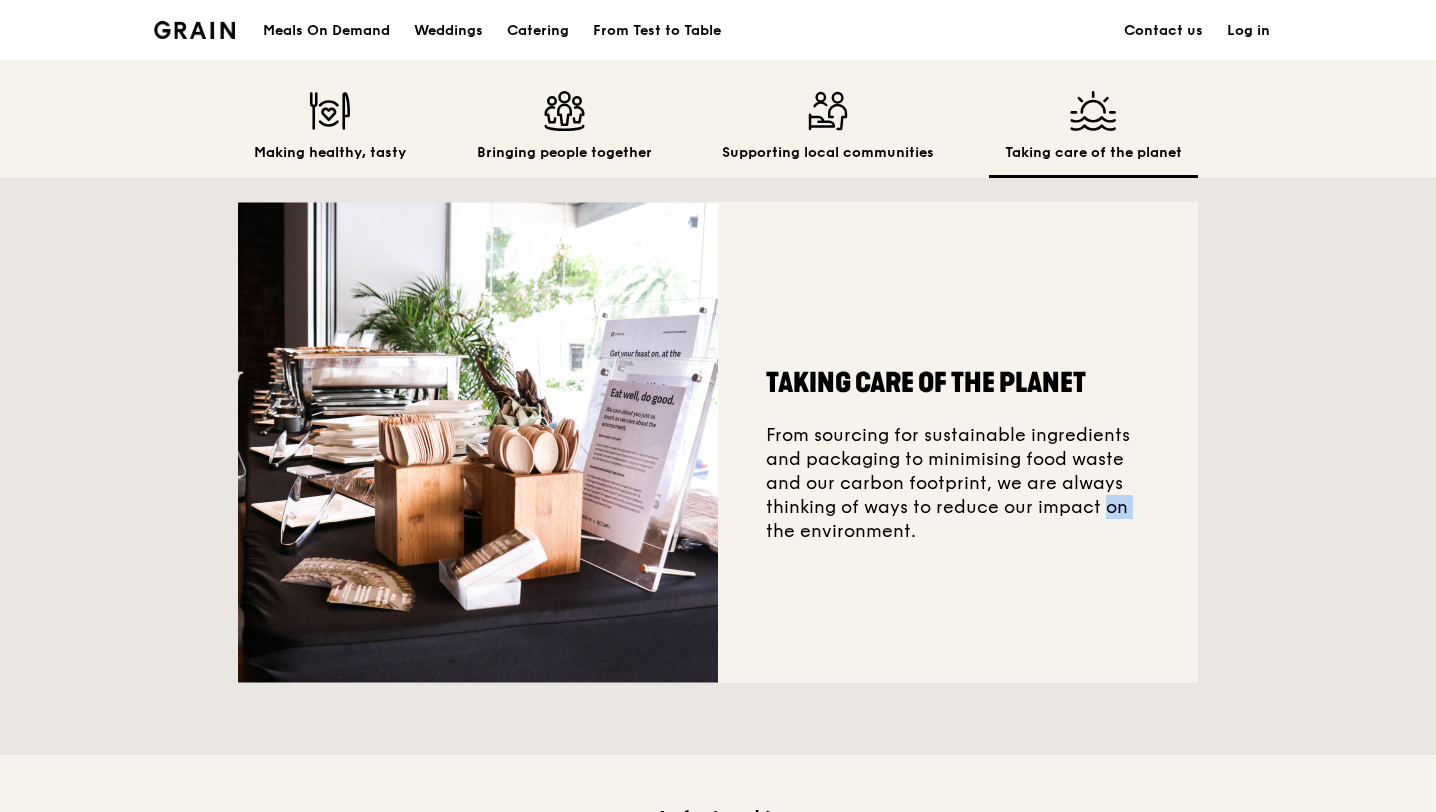 click on "Taking care of the planet
From sourcing for sustainable ingredients and packaging to minimising food waste and our carbon footprint, we are always thinking of ways to reduce our impact on the environment." at bounding box center [958, 442] 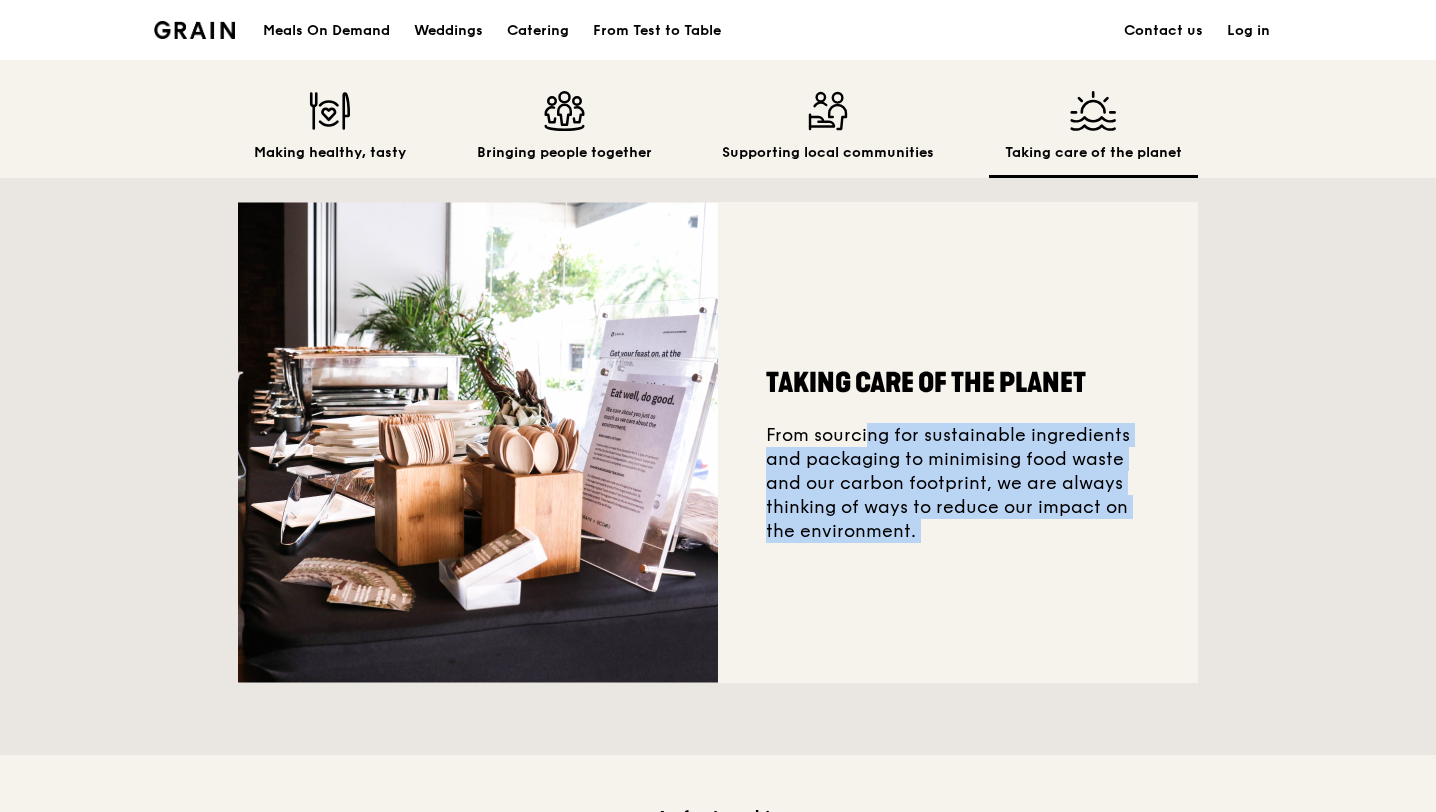 click on "Taking care of the planet
From sourcing for sustainable ingredients and packaging to minimising food waste and our carbon footprint, we are always thinking of ways to reduce our impact on the environment." at bounding box center (958, 442) 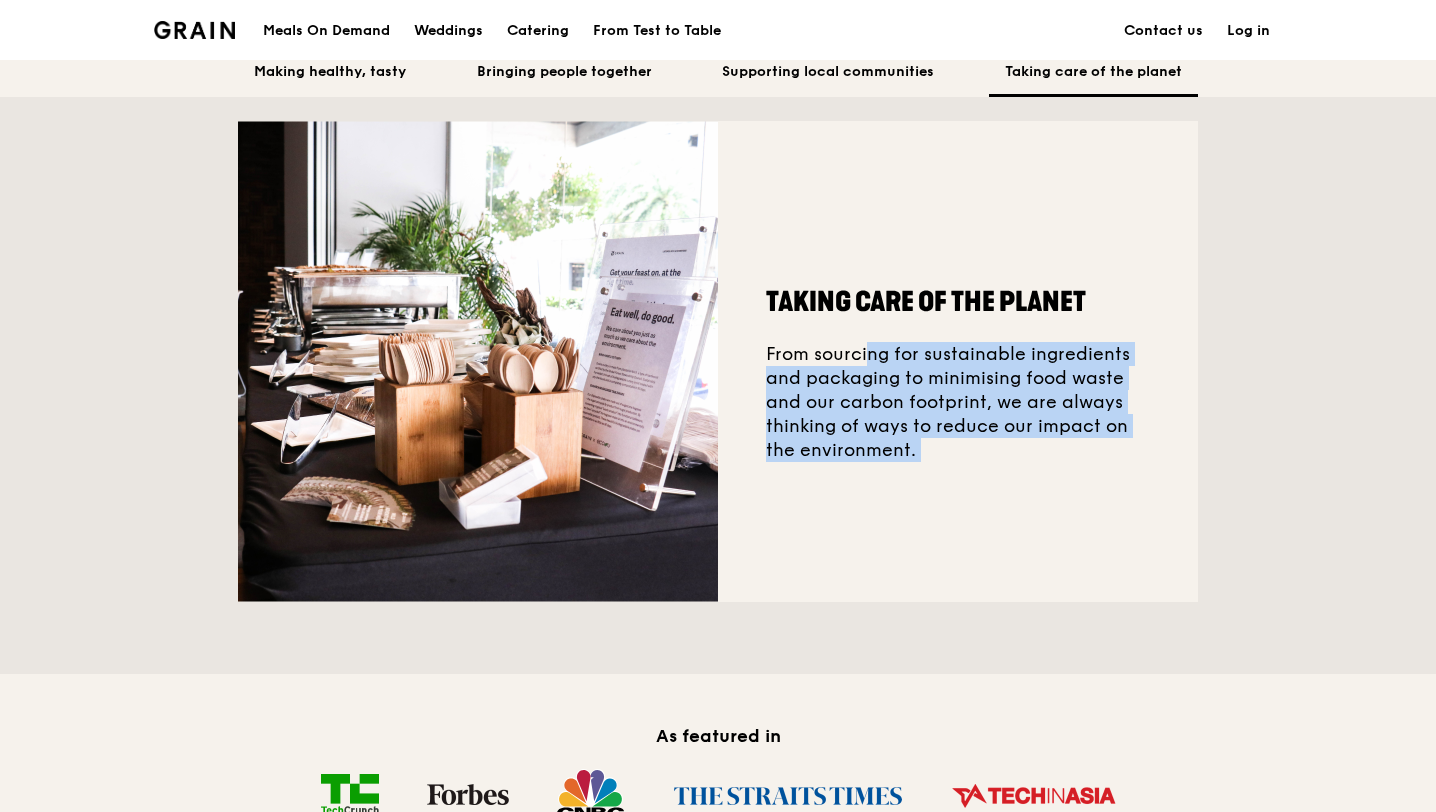 click on "Taking care of the planet
From sourcing for sustainable ingredients and packaging to minimising food waste and our carbon footprint, we are always thinking of ways to reduce our impact on the environment." at bounding box center (958, 361) 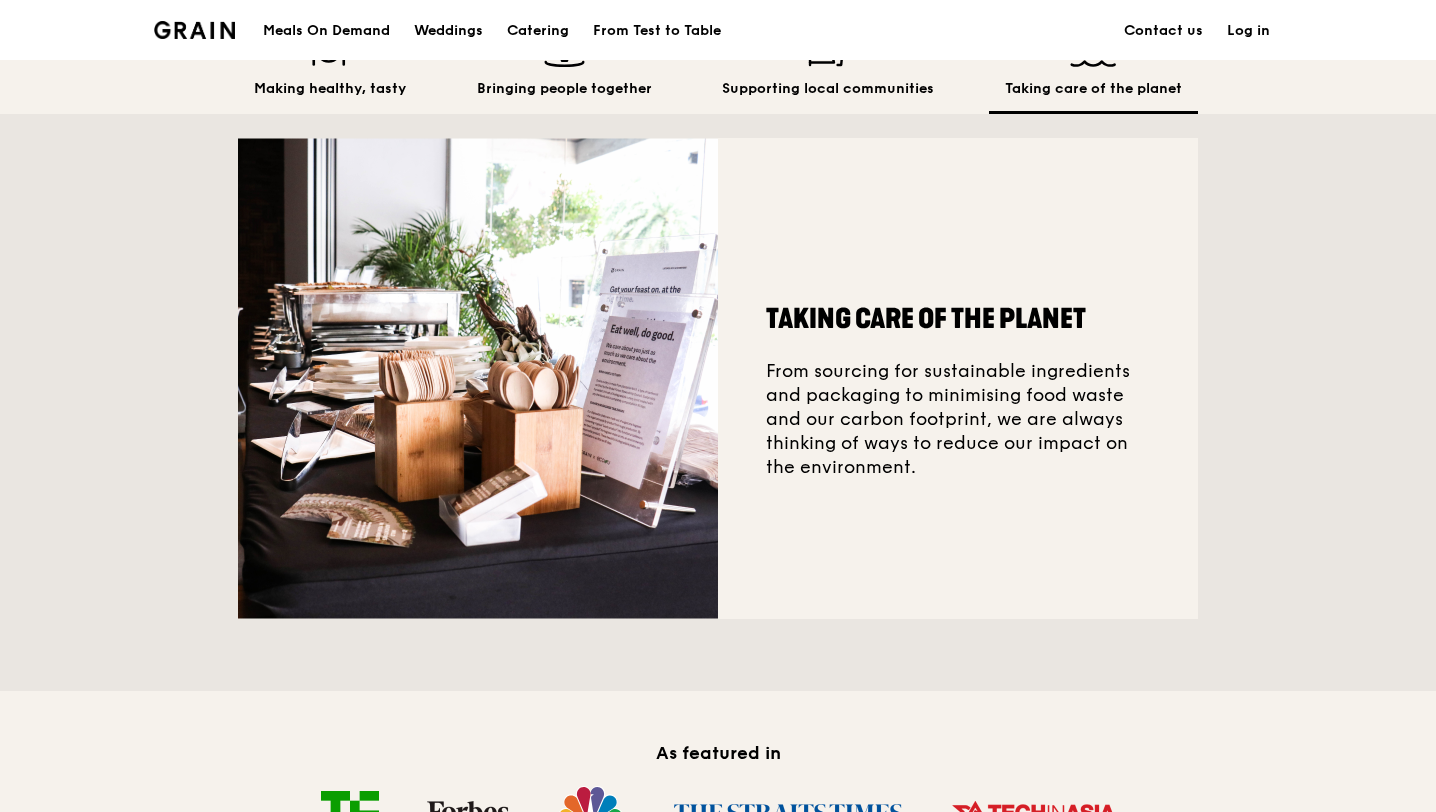 click on "Taking care of the planet
From sourcing for sustainable ingredients and packaging to minimising food waste and our carbon footprint, we are always thinking of ways to reduce our impact on the environment." at bounding box center [958, 378] 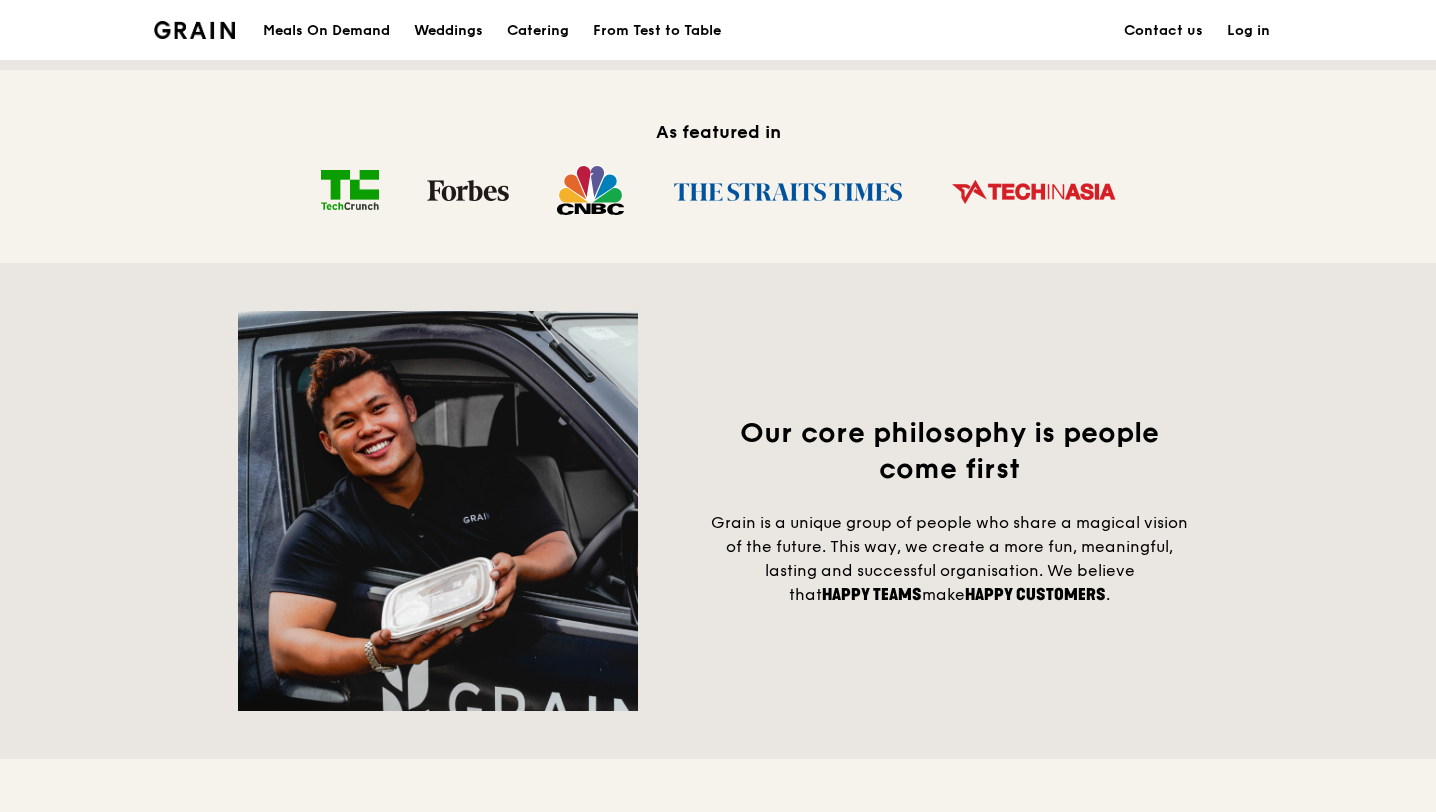 scroll, scrollTop: 1295, scrollLeft: 0, axis: vertical 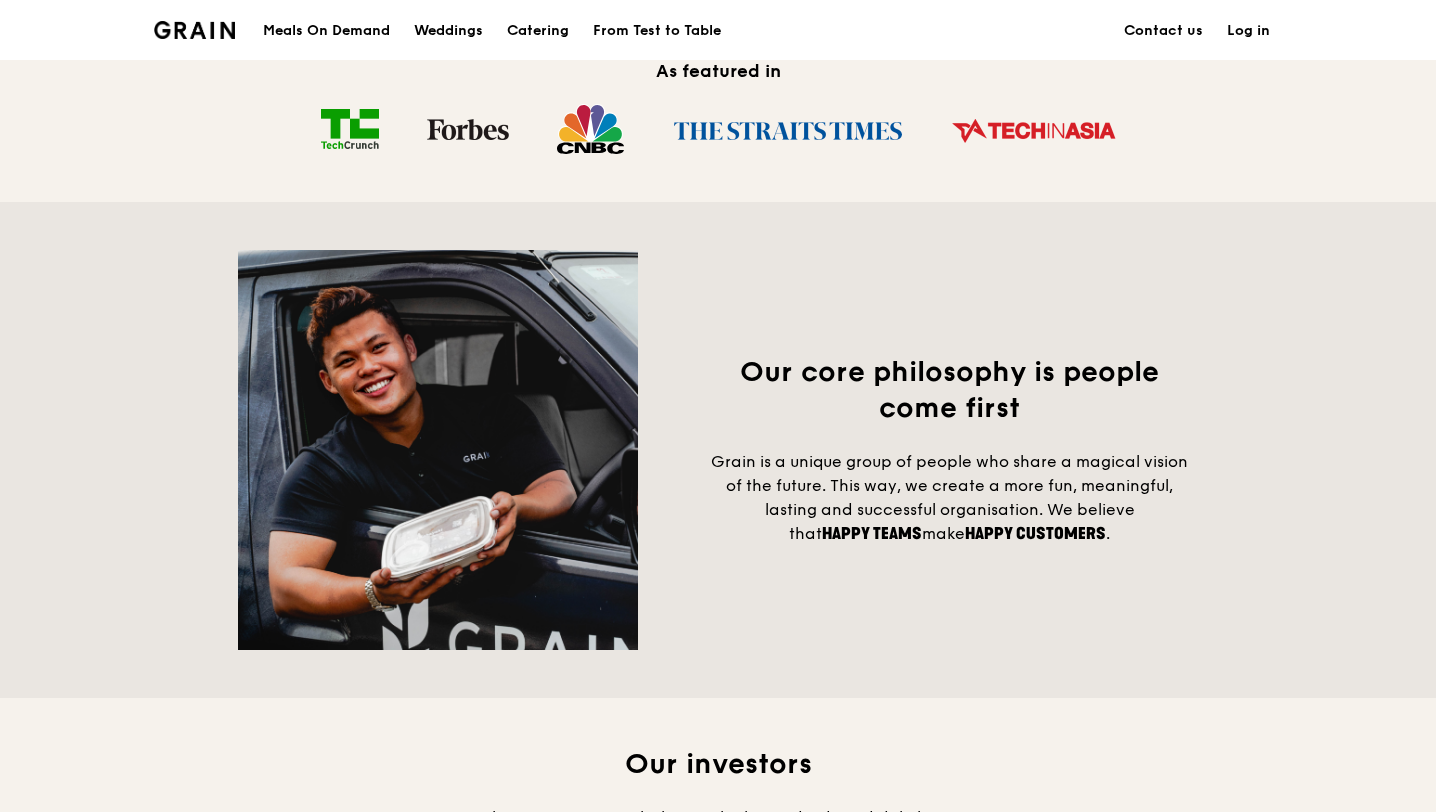 click on "Grain is a unique group of people who share a magical vision of the future. This way, we create a more fun, meaningful, lasting and successful organisation. We believe that  happy teams  make  happy customers ." at bounding box center (949, 498) 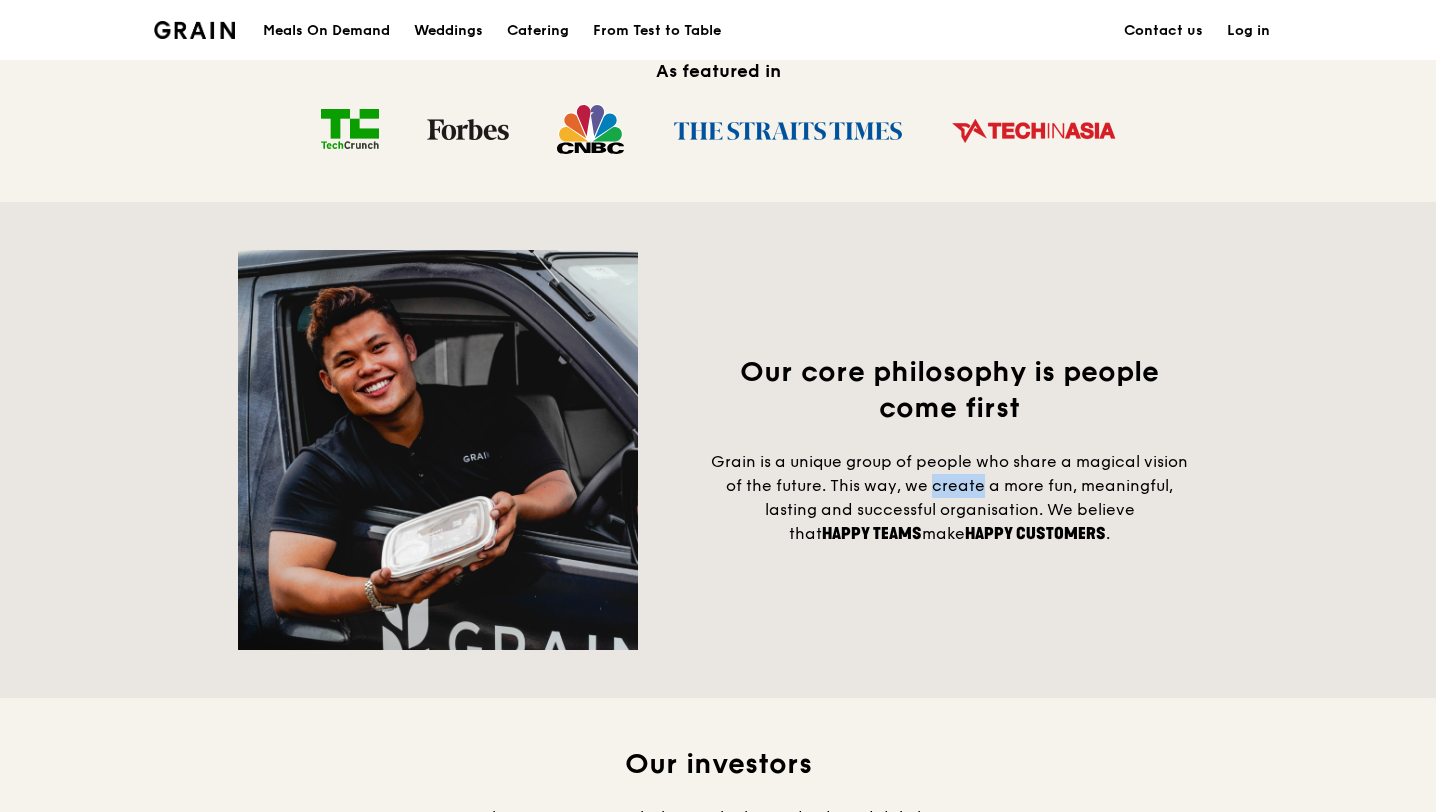 click on "Grain is a unique group of people who share a magical vision of the future. This way, we create a more fun, meaningful, lasting and successful organisation. We believe that  happy teams  make  happy customers ." at bounding box center [949, 498] 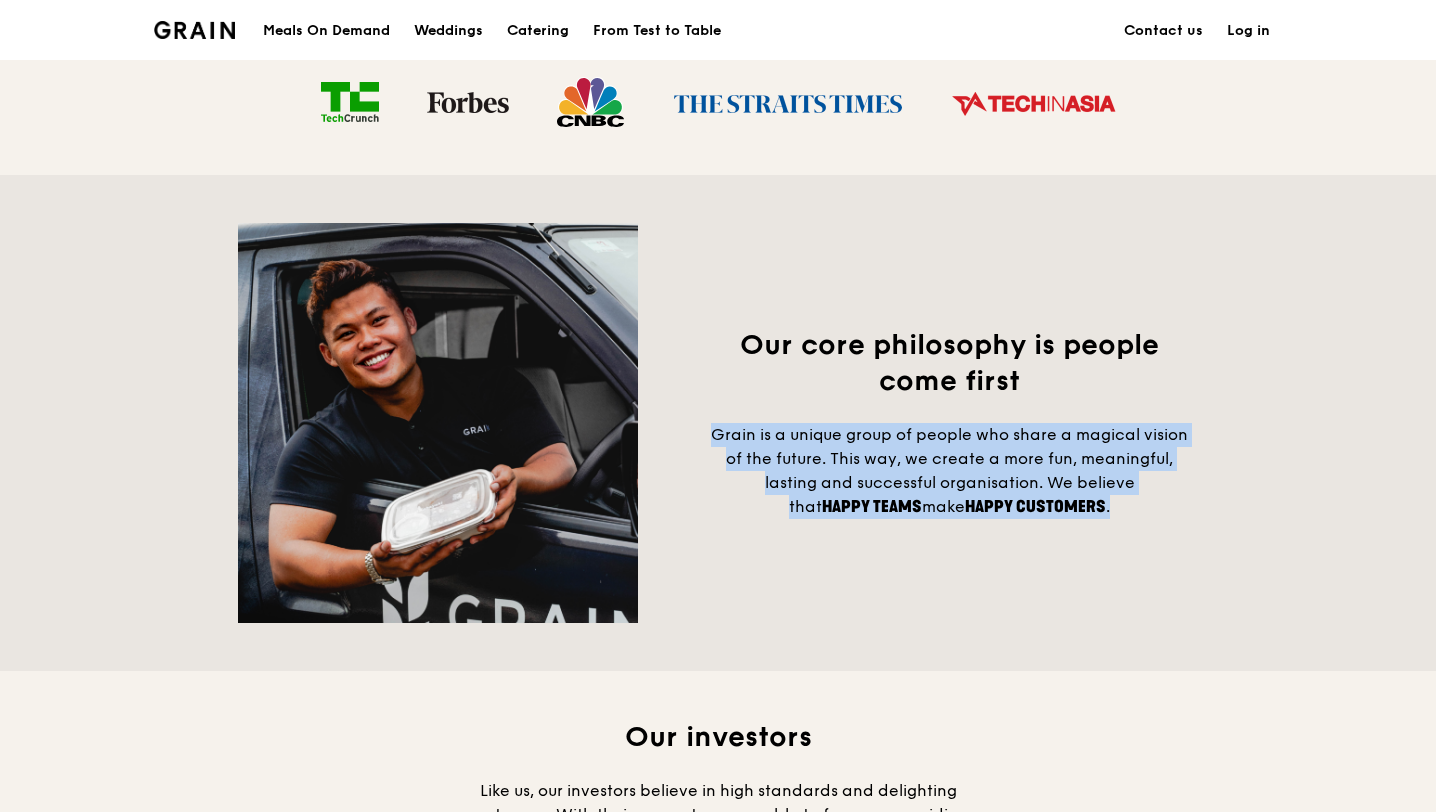 scroll, scrollTop: 1344, scrollLeft: 0, axis: vertical 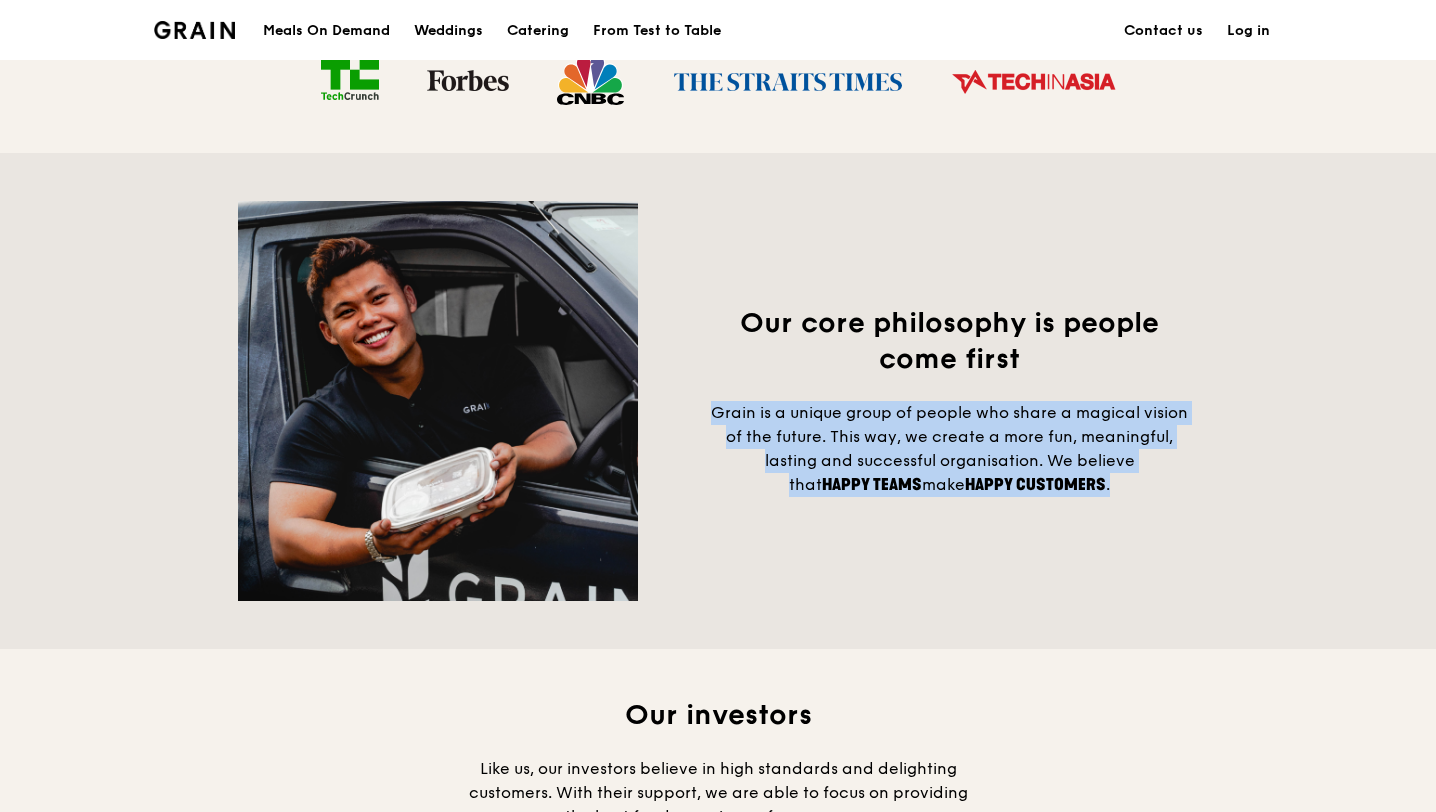 click on "Grain is a unique group of people who share a magical vision of the future. This way, we create a more fun, meaningful, lasting and successful organisation. We believe that  happy teams  make  happy customers ." at bounding box center (949, 448) 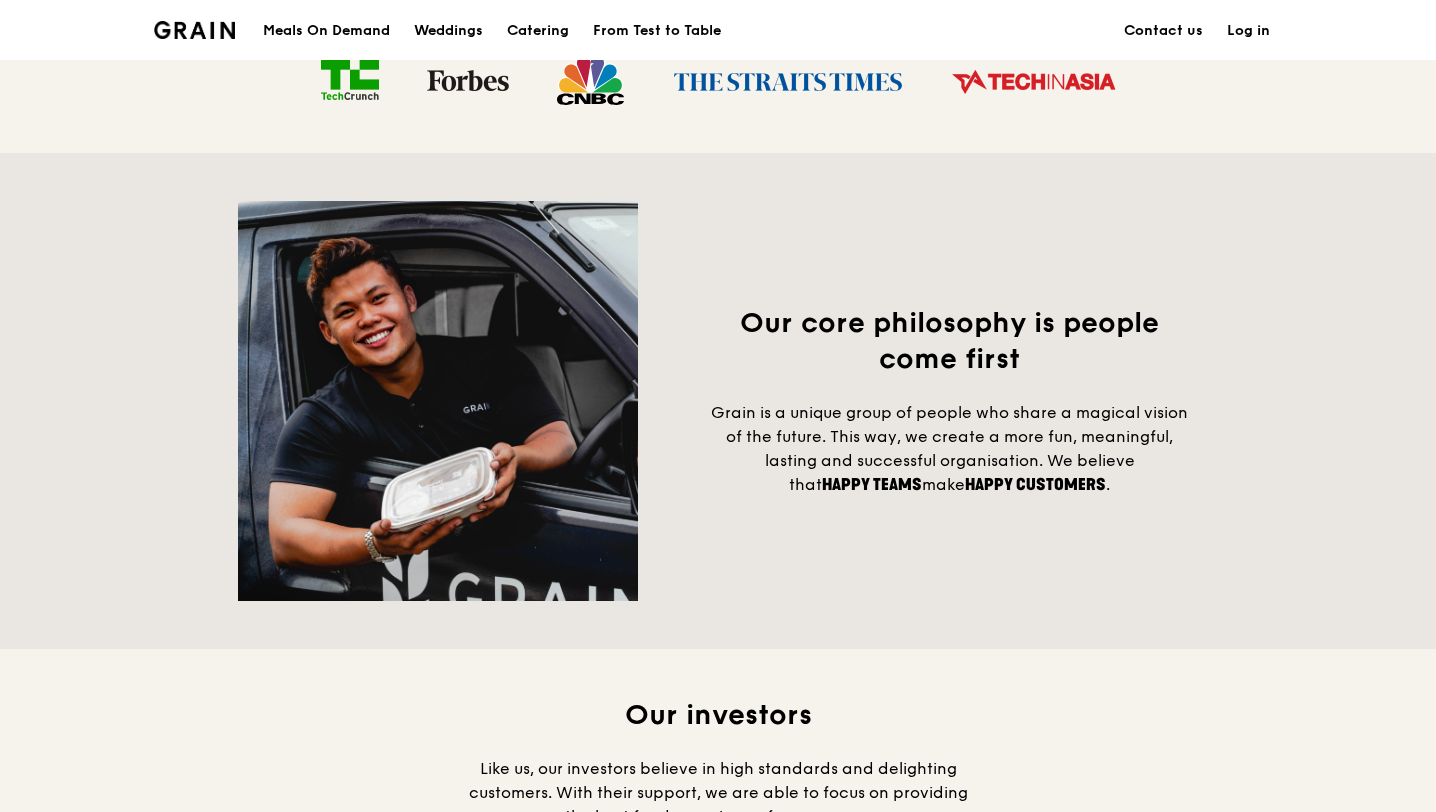 click on "Grain is a unique group of people who share a magical vision of the future. This way, we create a more fun, meaningful, lasting and successful organisation. We believe that  happy teams  make  happy customers ." at bounding box center [949, 448] 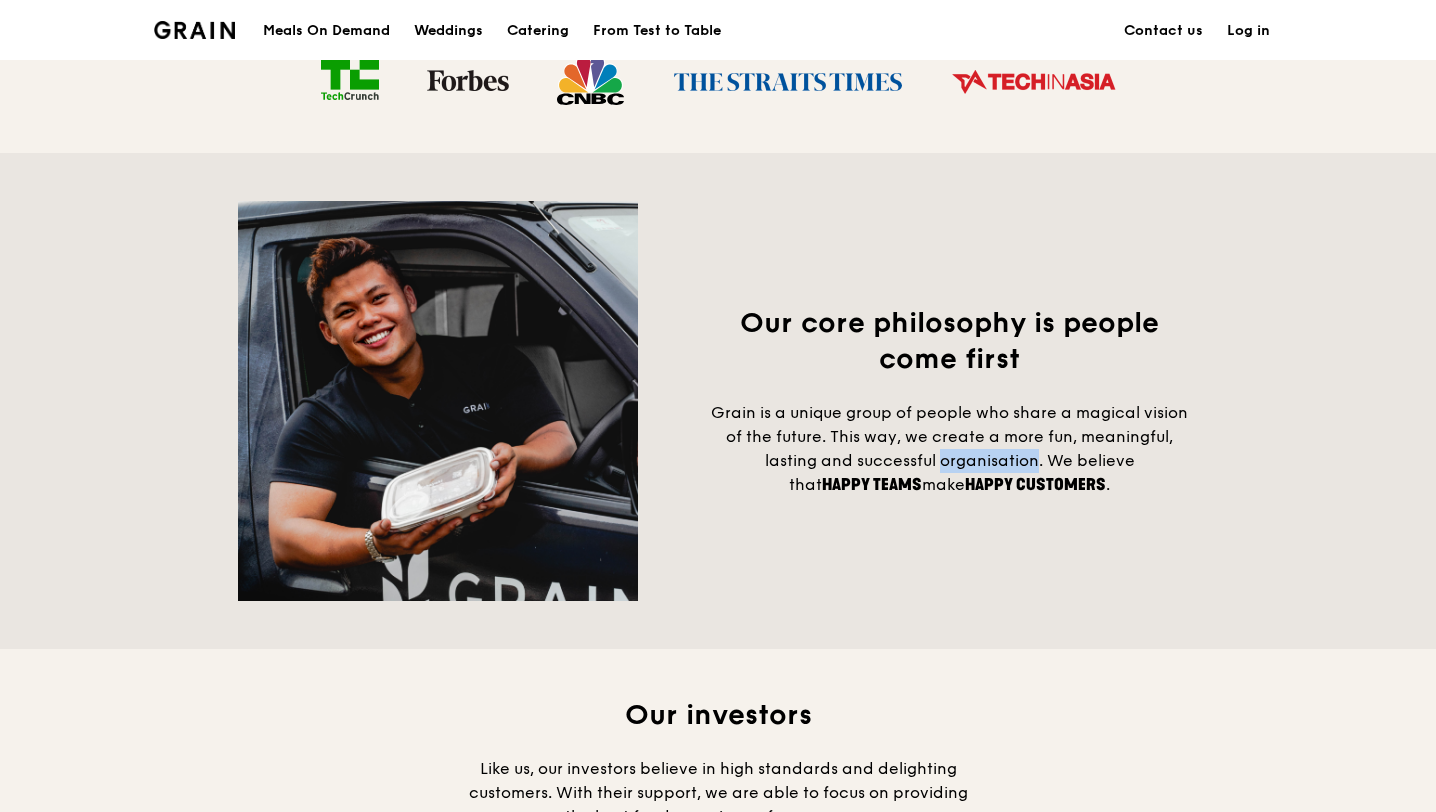 click on "Grain is a unique group of people who share a magical vision of the future. This way, we create a more fun, meaningful, lasting and successful organisation. We believe that  happy teams  make  happy customers ." at bounding box center (949, 448) 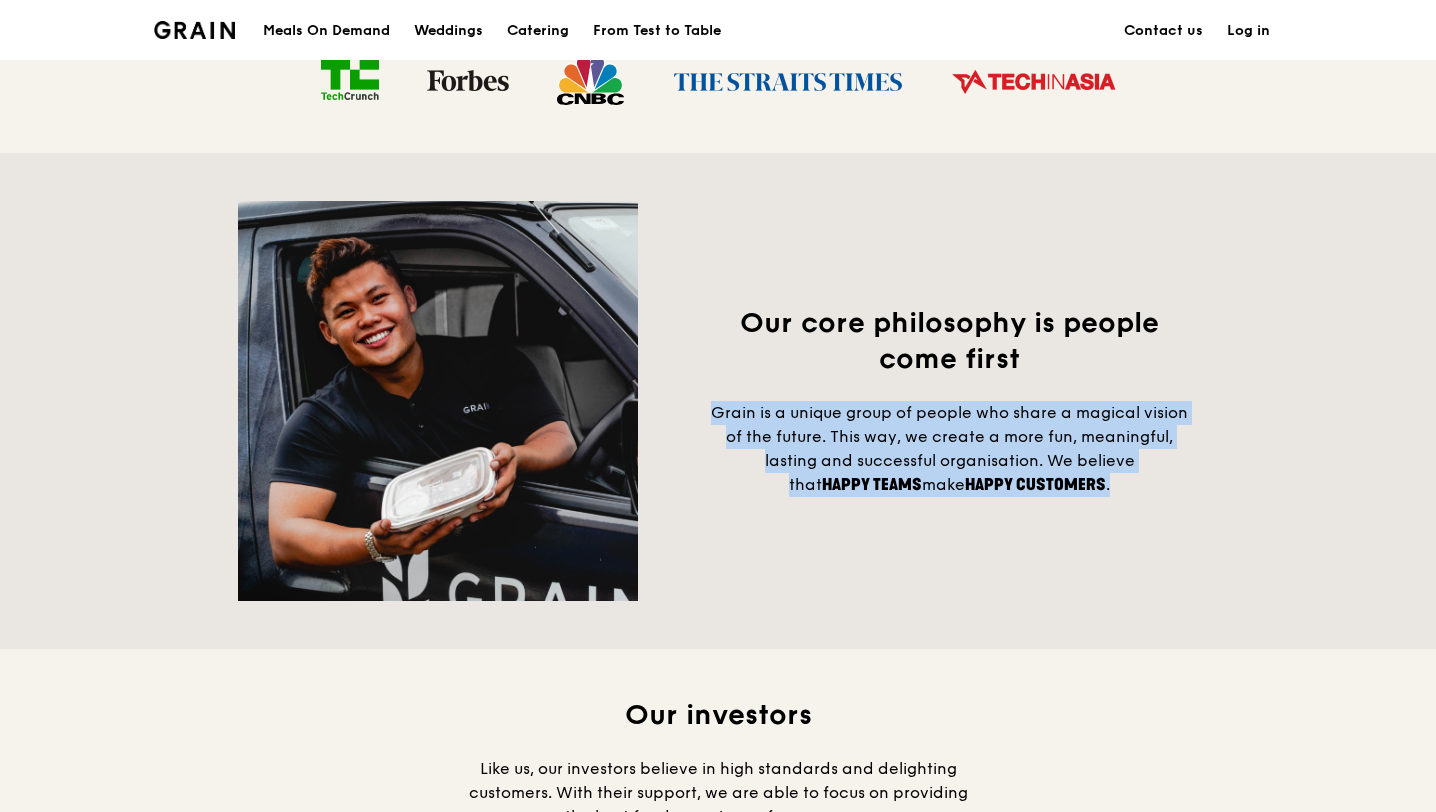 click on "Grain is a unique group of people who share a magical vision of the future. This way, we create a more fun, meaningful, lasting and successful organisation. We believe that  happy teams  make  happy customers ." at bounding box center (949, 448) 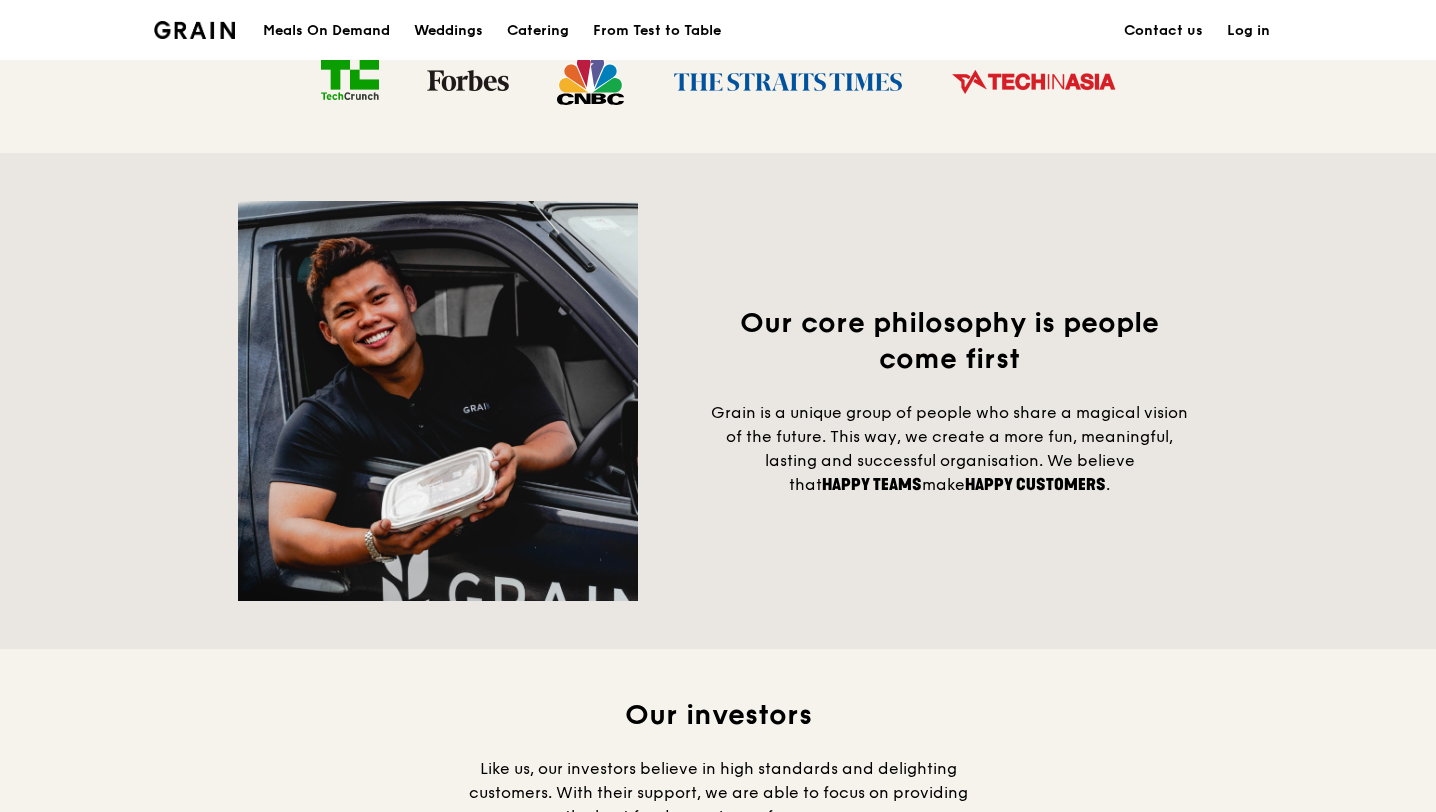 scroll, scrollTop: 1362, scrollLeft: 0, axis: vertical 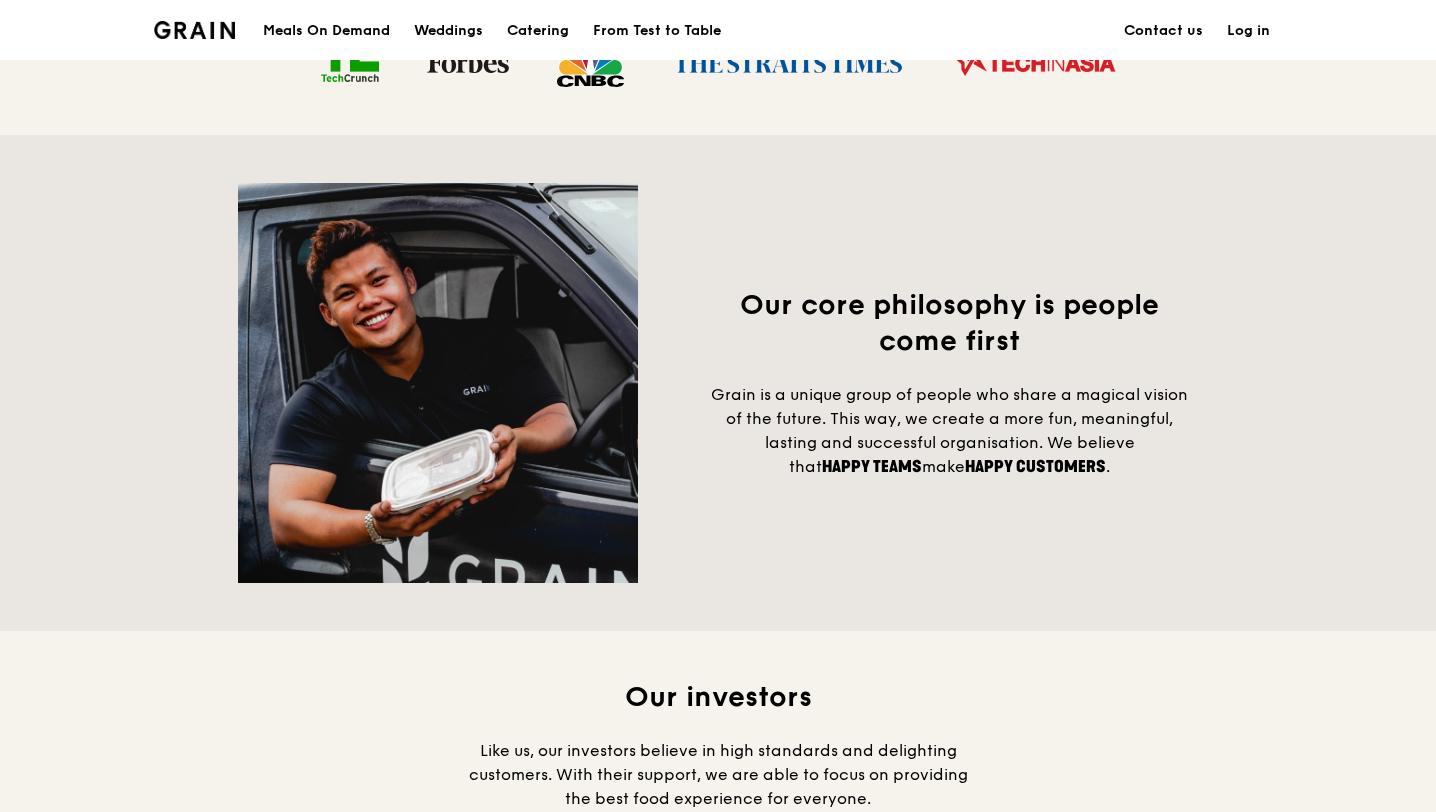 click on "Grain is a unique group of people who share a magical vision of the future. This way, we create a more fun, meaningful, lasting and successful organisation. We believe that  happy teams  make  happy customers ." at bounding box center [949, 430] 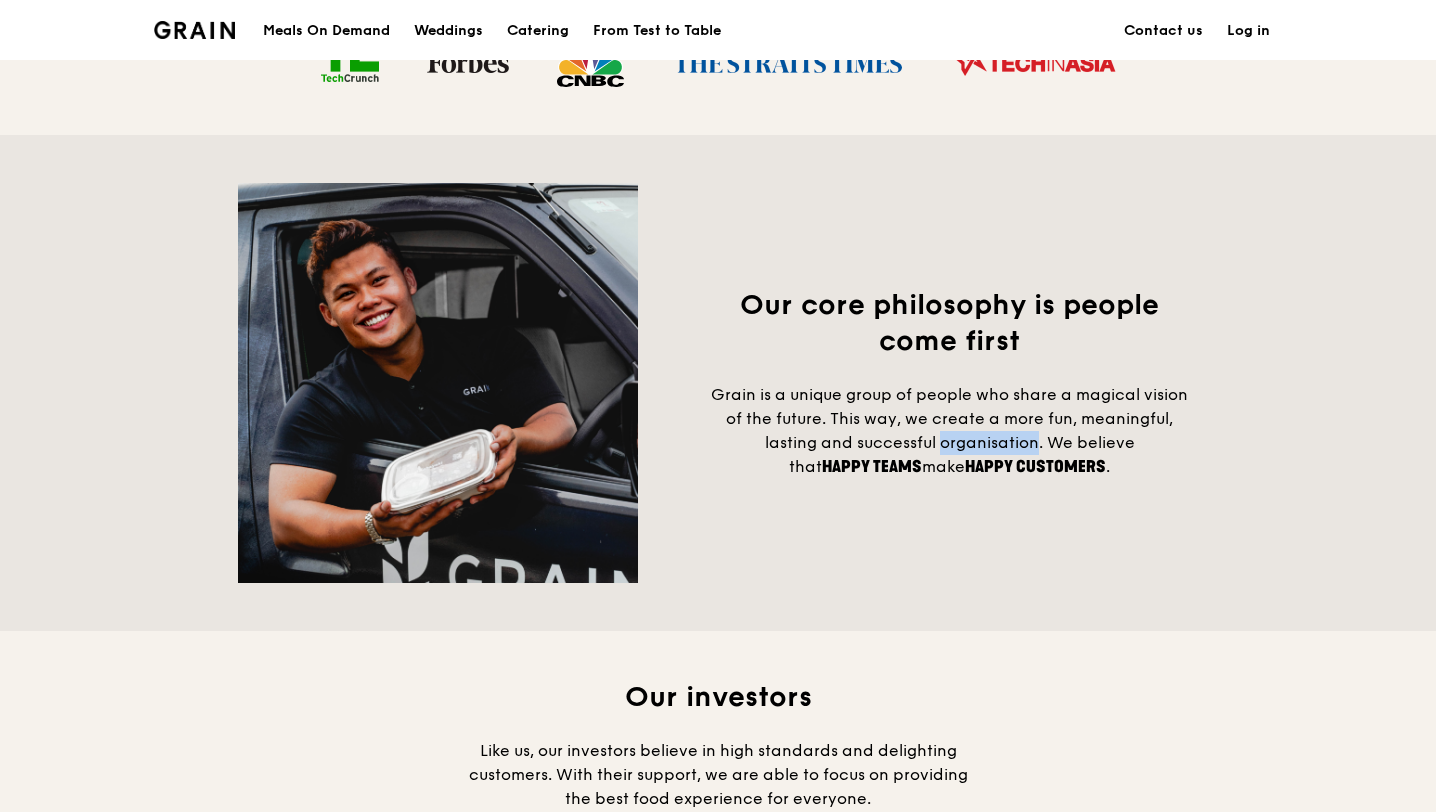 click on "Grain is a unique group of people who share a magical vision of the future. This way, we create a more fun, meaningful, lasting and successful organisation. We believe that  happy teams  make  happy customers ." at bounding box center [949, 430] 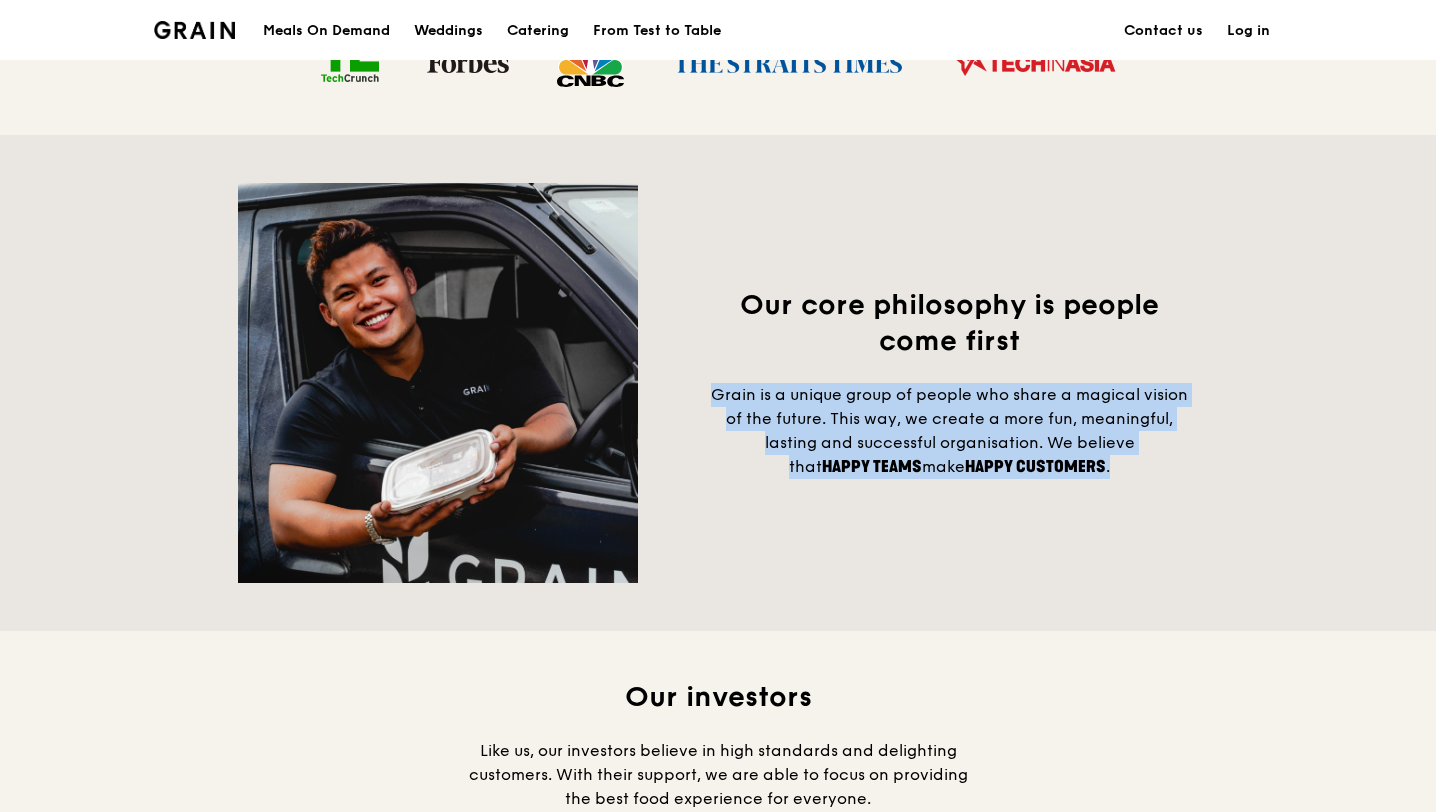 click on "Grain is a unique group of people who share a magical vision of the future. This way, we create a more fun, meaningful, lasting and successful organisation. We believe that  happy teams  make  happy customers ." at bounding box center [949, 430] 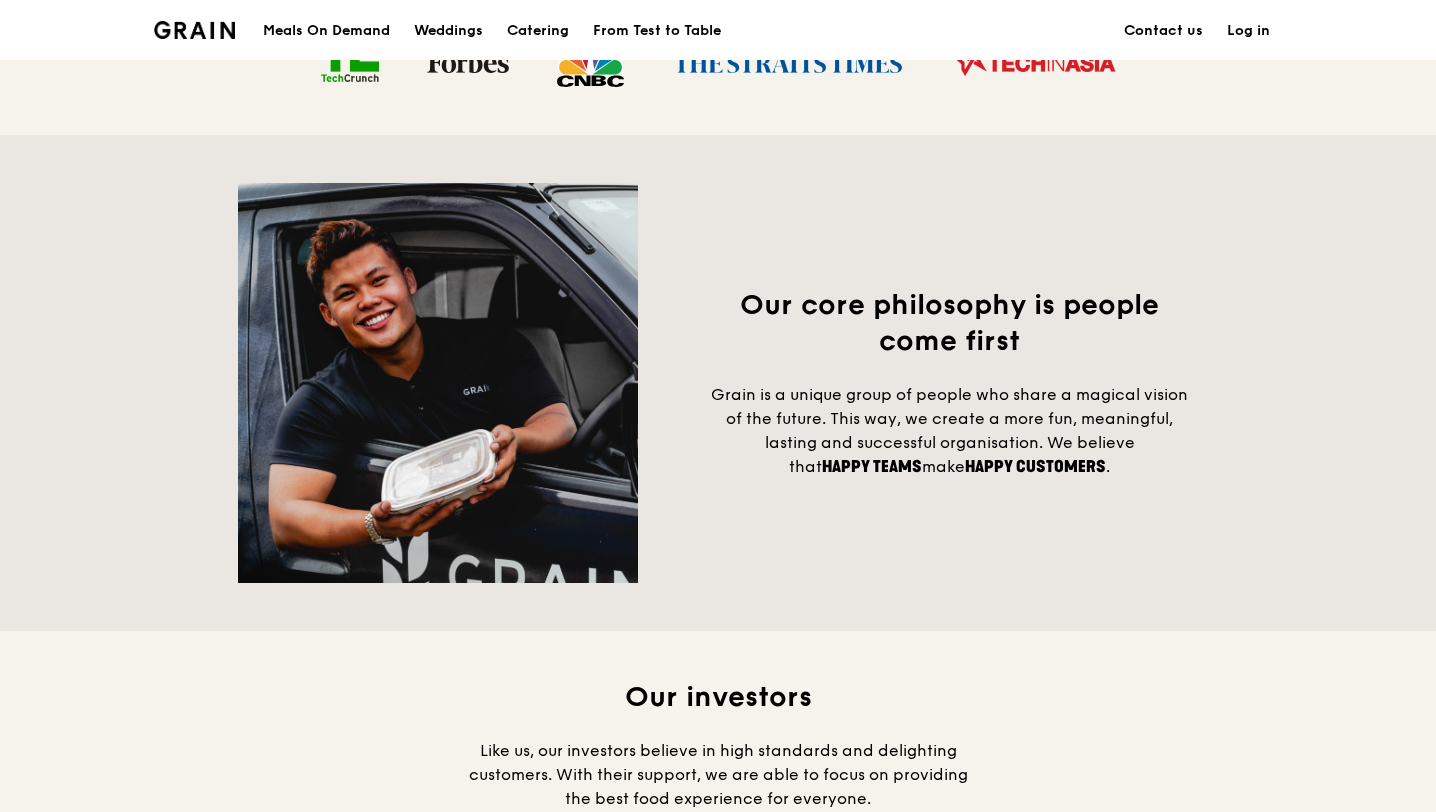 click on "Grain is a unique group of people who share a magical vision of the future. This way, we create a more fun, meaningful, lasting and successful organisation. We believe that  happy teams  make  happy customers ." at bounding box center [949, 430] 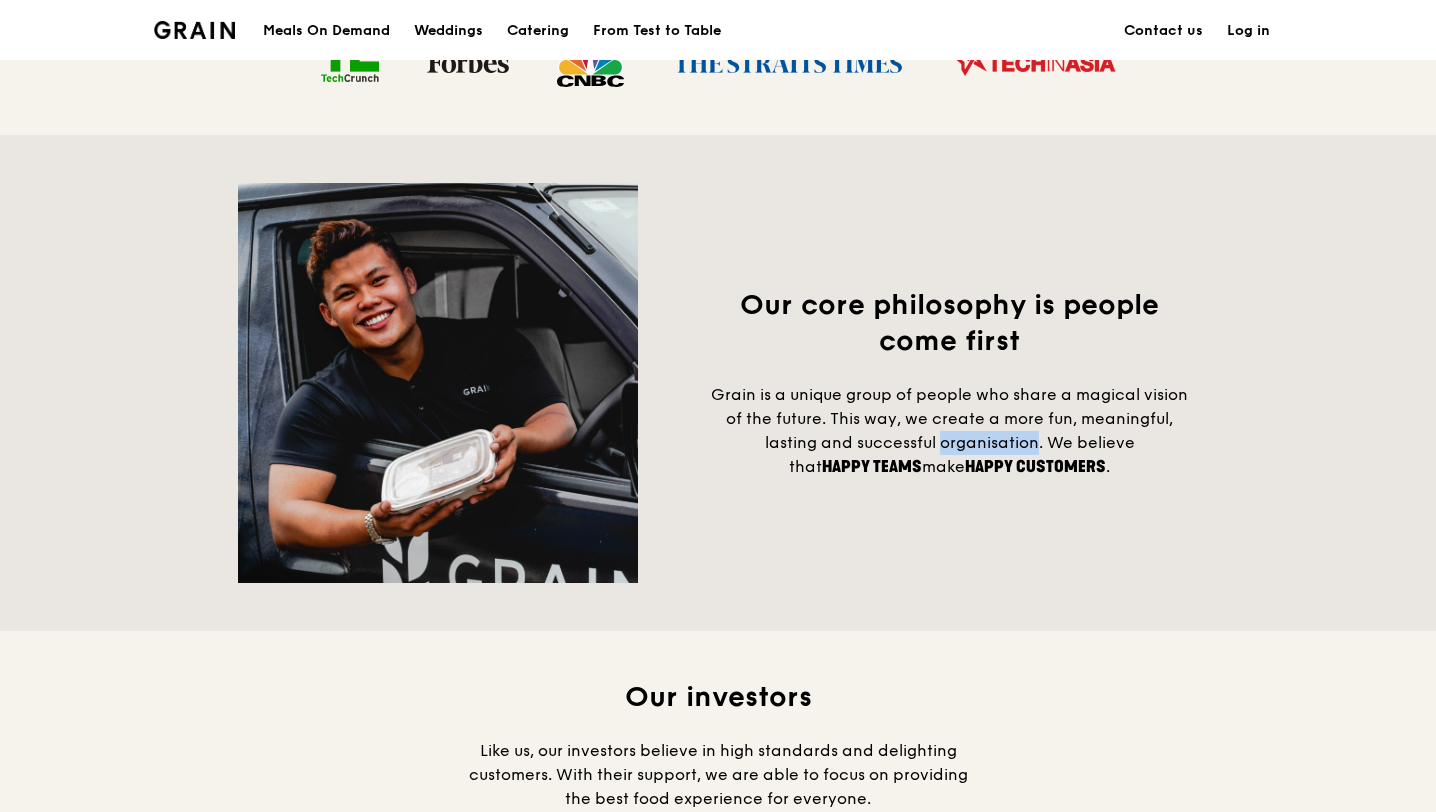 click on "Grain is a unique group of people who share a magical vision of the future. This way, we create a more fun, meaningful, lasting and successful organisation. We believe that  happy teams  make  happy customers ." at bounding box center [949, 430] 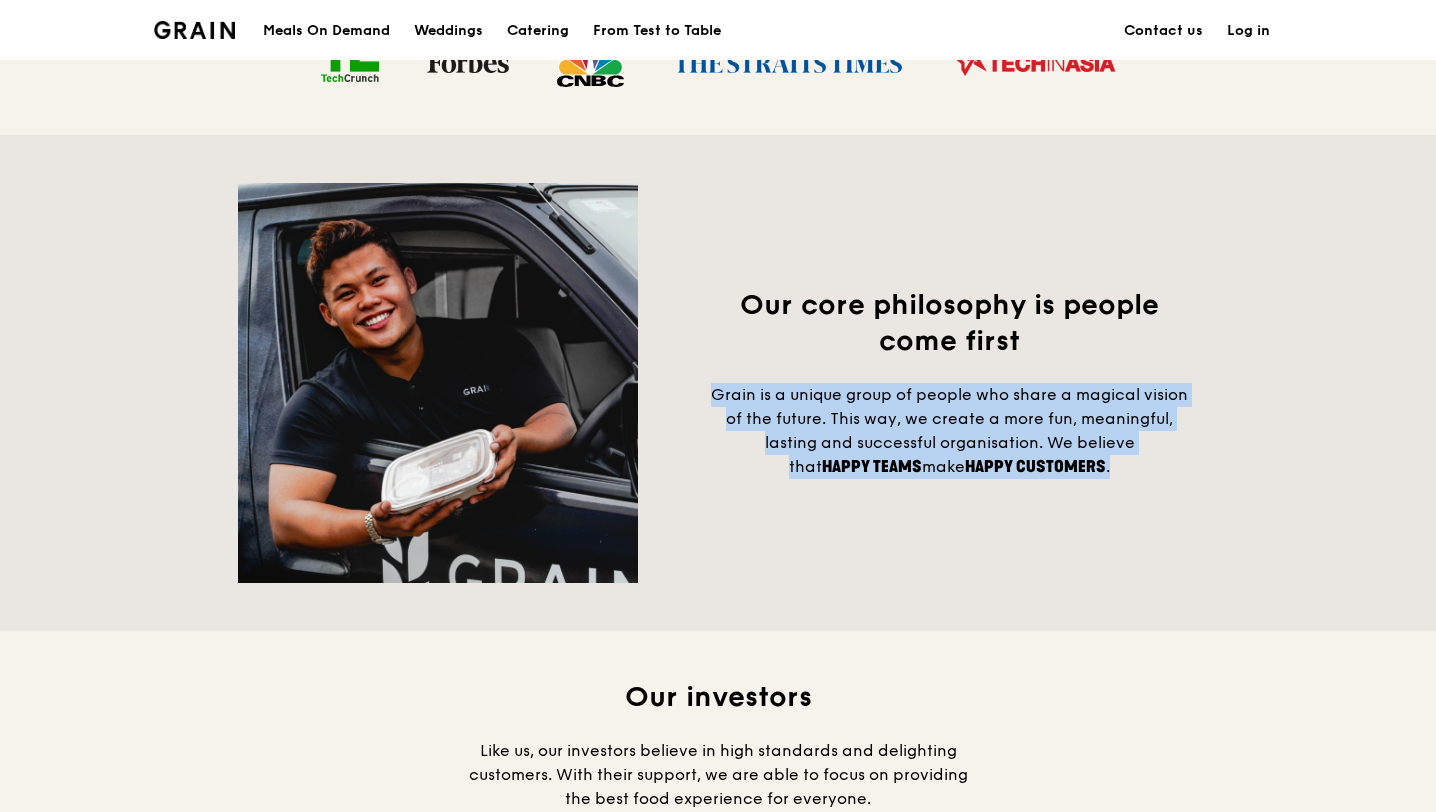 click on "Grain is a unique group of people who share a magical vision of the future. This way, we create a more fun, meaningful, lasting and successful organisation. We believe that  happy teams  make  happy customers ." at bounding box center (949, 430) 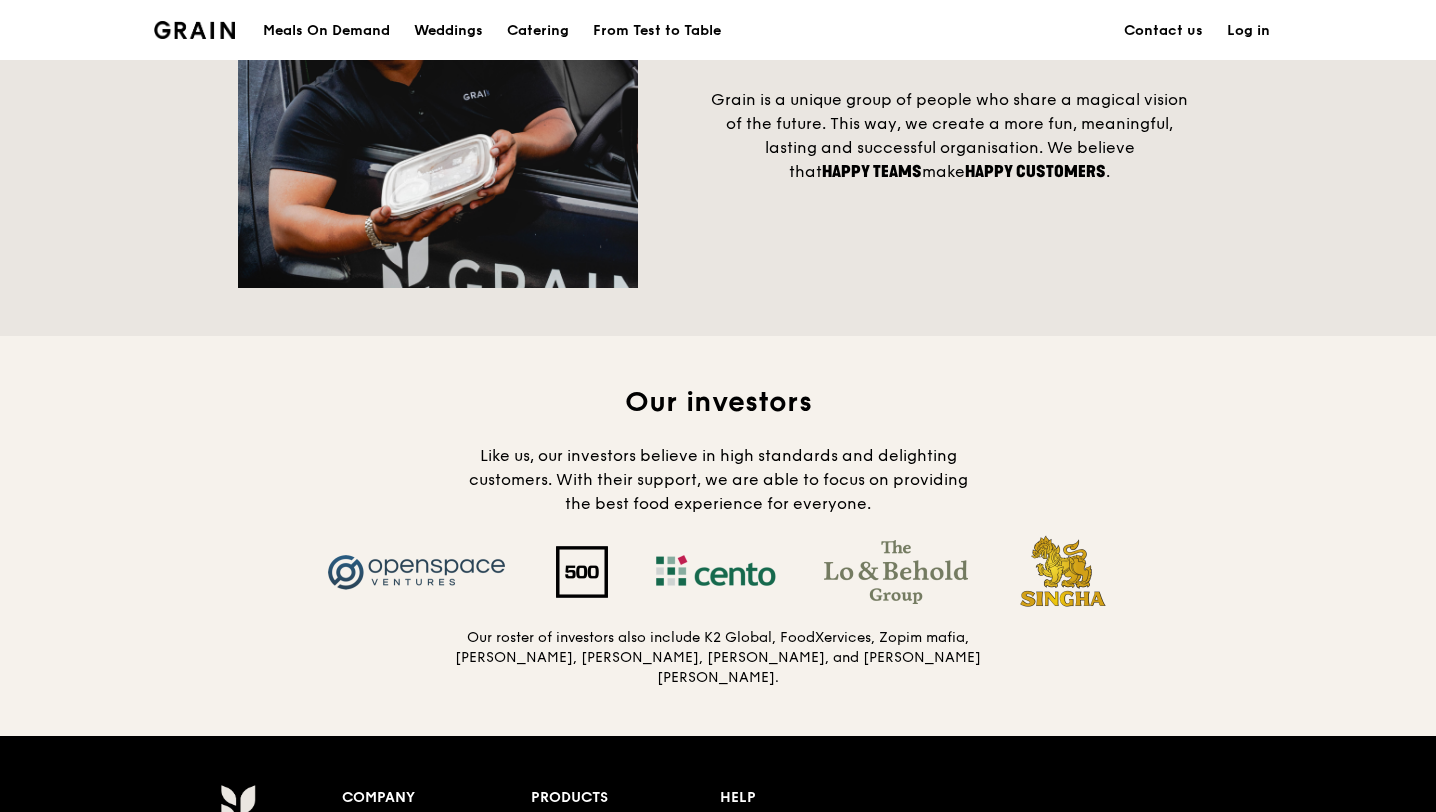 scroll, scrollTop: 1665, scrollLeft: 0, axis: vertical 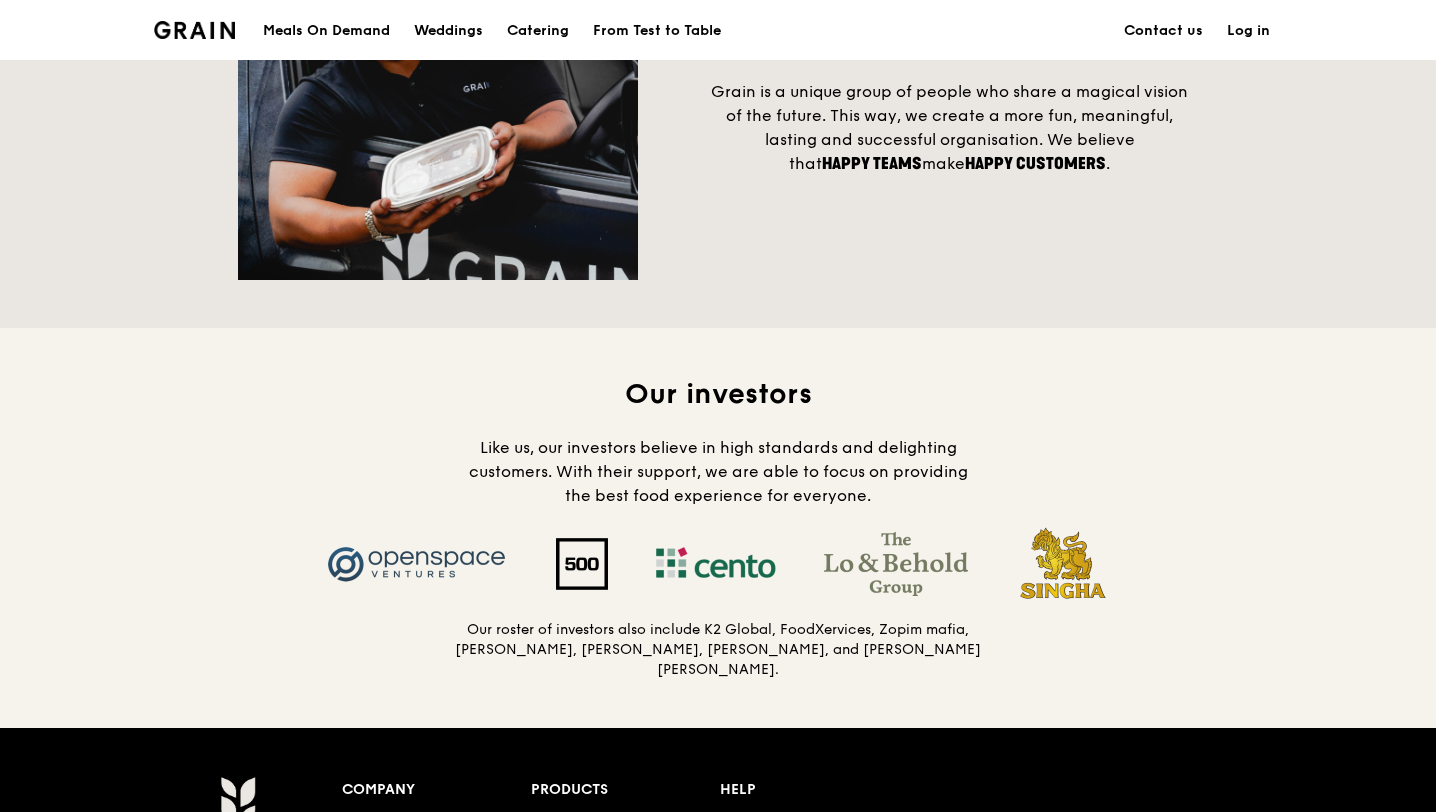 click on "Like us, our investors believe in high standards and delighting customers. With their support, we are able to focus on providing the best food experience for everyone." at bounding box center [718, 471] 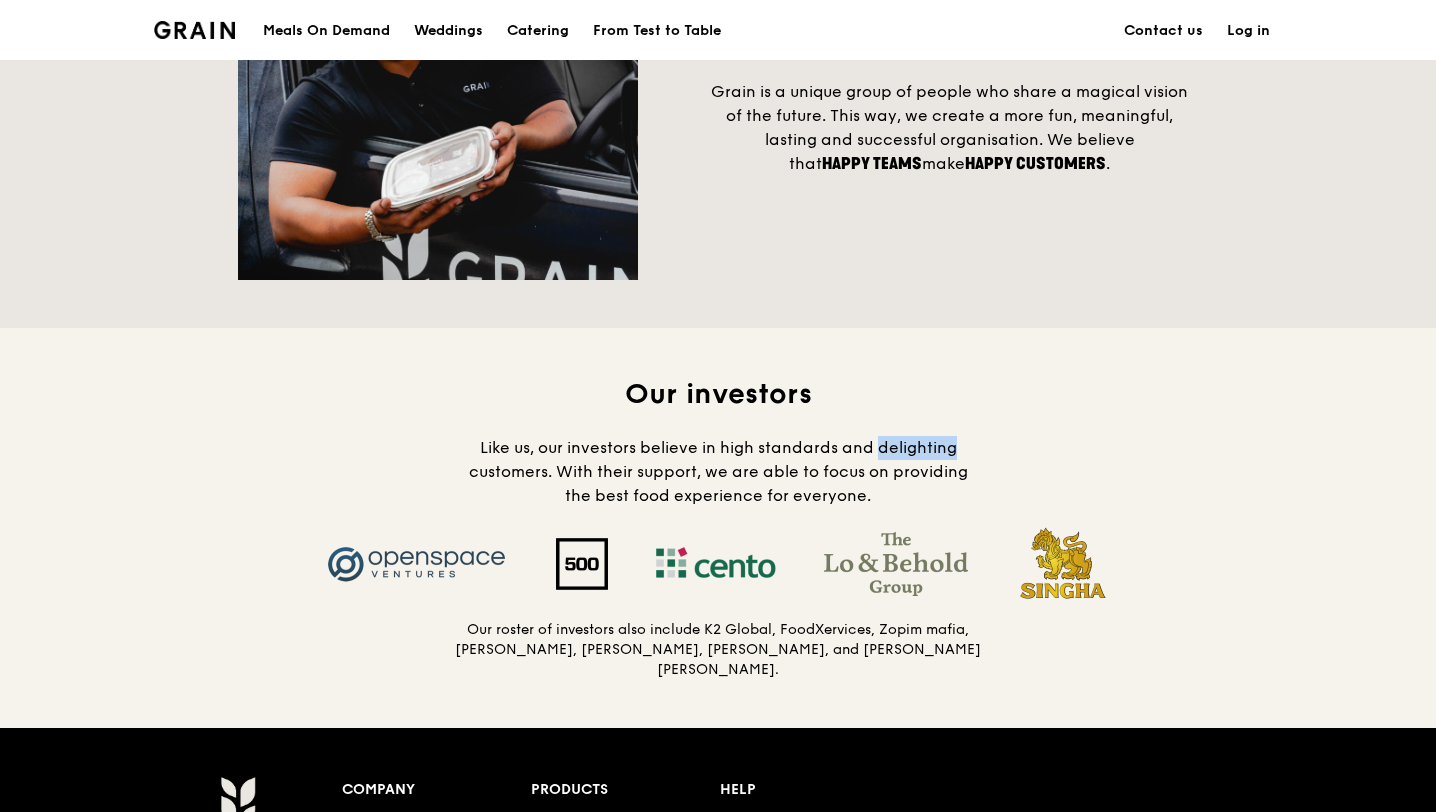 click on "Like us, our investors believe in high standards and delighting customers. With their support, we are able to focus on providing the best food experience for everyone." at bounding box center (718, 471) 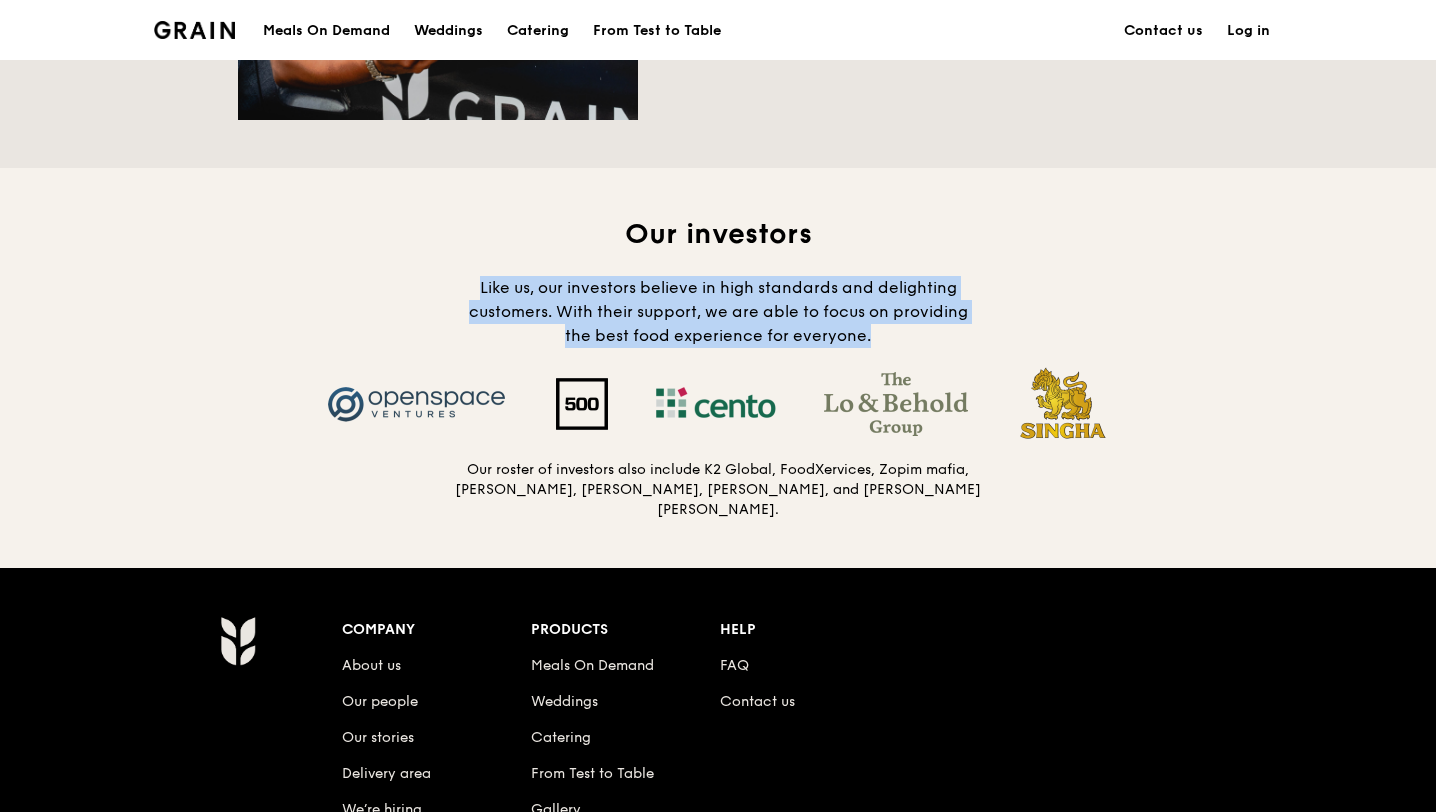 scroll, scrollTop: 1831, scrollLeft: 0, axis: vertical 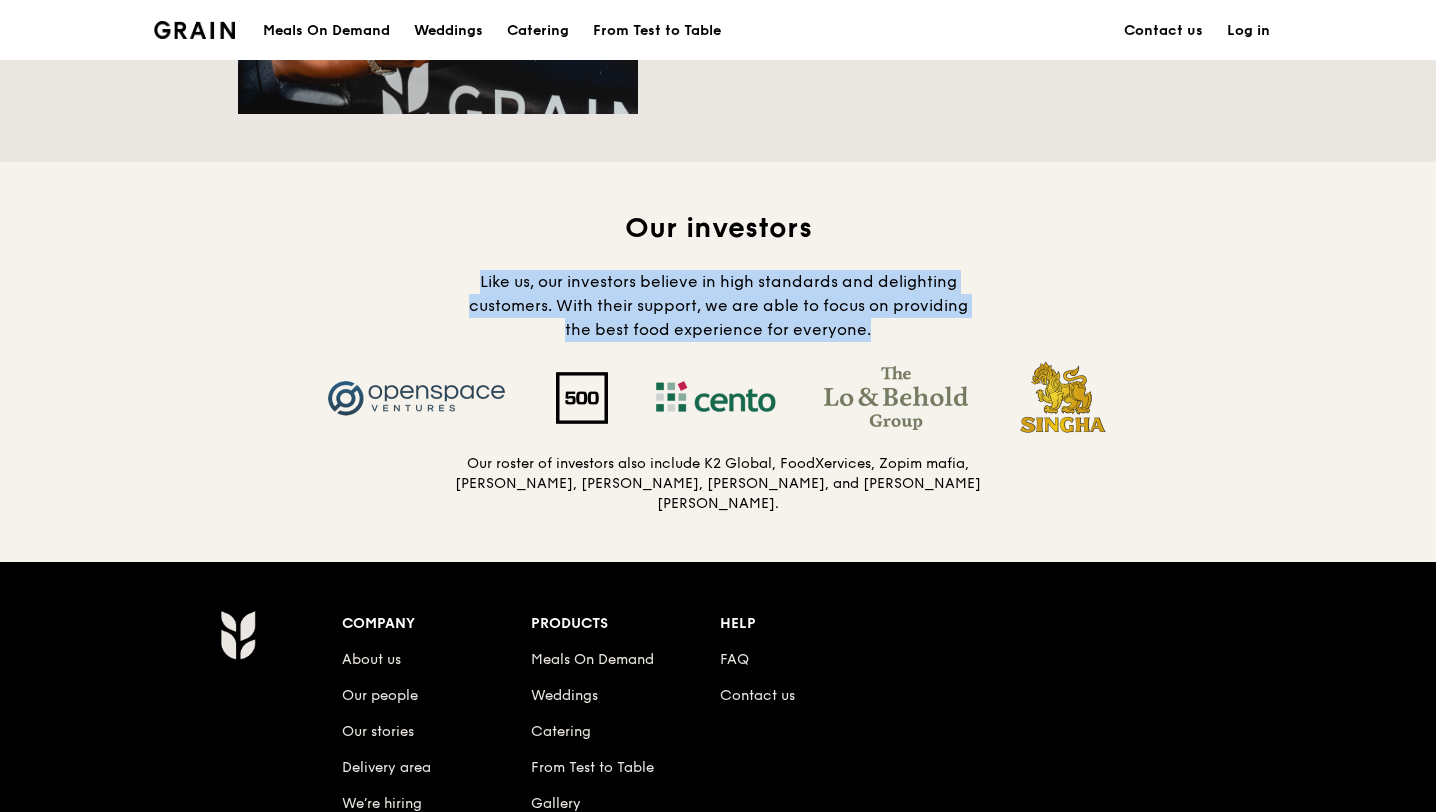 click on "Our roster of investors also include K2 Global, FoodXervices, Zopim mafia, [PERSON_NAME], [PERSON_NAME], [PERSON_NAME], and [PERSON_NAME] [PERSON_NAME]." at bounding box center (718, 484) 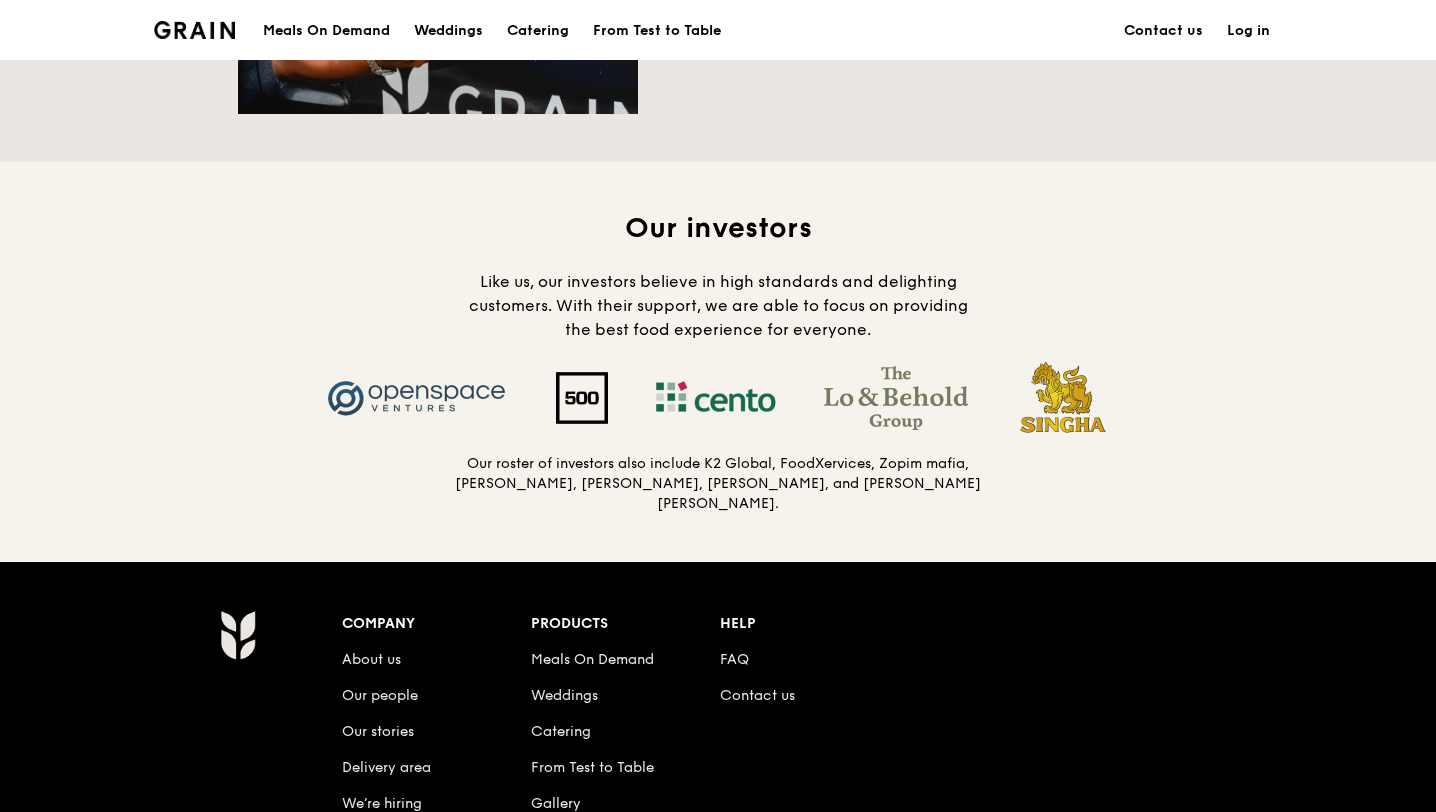 click on "Our roster of investors also include K2 Global, FoodXervices, Zopim mafia, [PERSON_NAME], [PERSON_NAME], [PERSON_NAME], and [PERSON_NAME] [PERSON_NAME]." at bounding box center (718, 484) 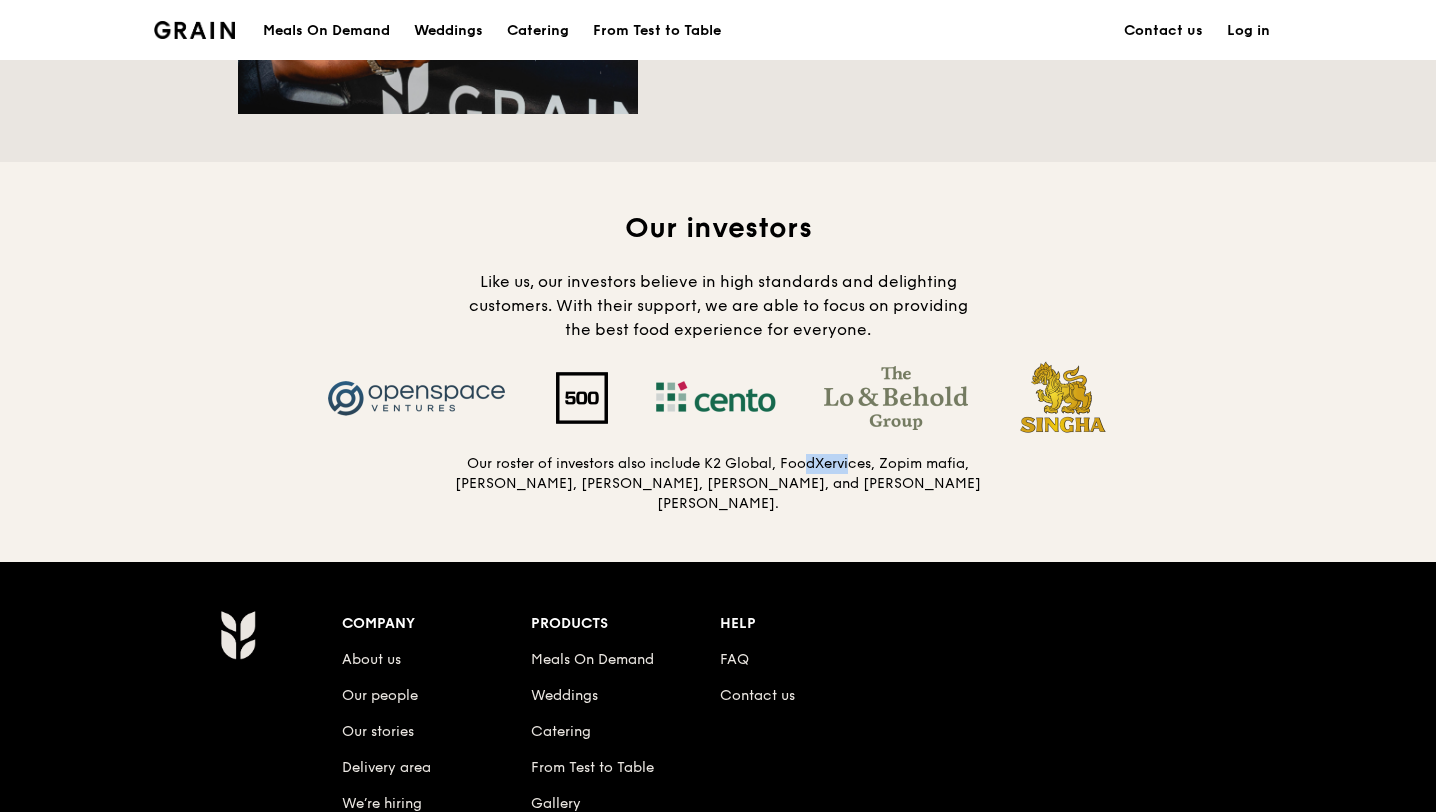 click on "Our roster of investors also include K2 Global, FoodXervices, Zopim mafia, [PERSON_NAME], [PERSON_NAME], [PERSON_NAME], and [PERSON_NAME] [PERSON_NAME]." at bounding box center (718, 484) 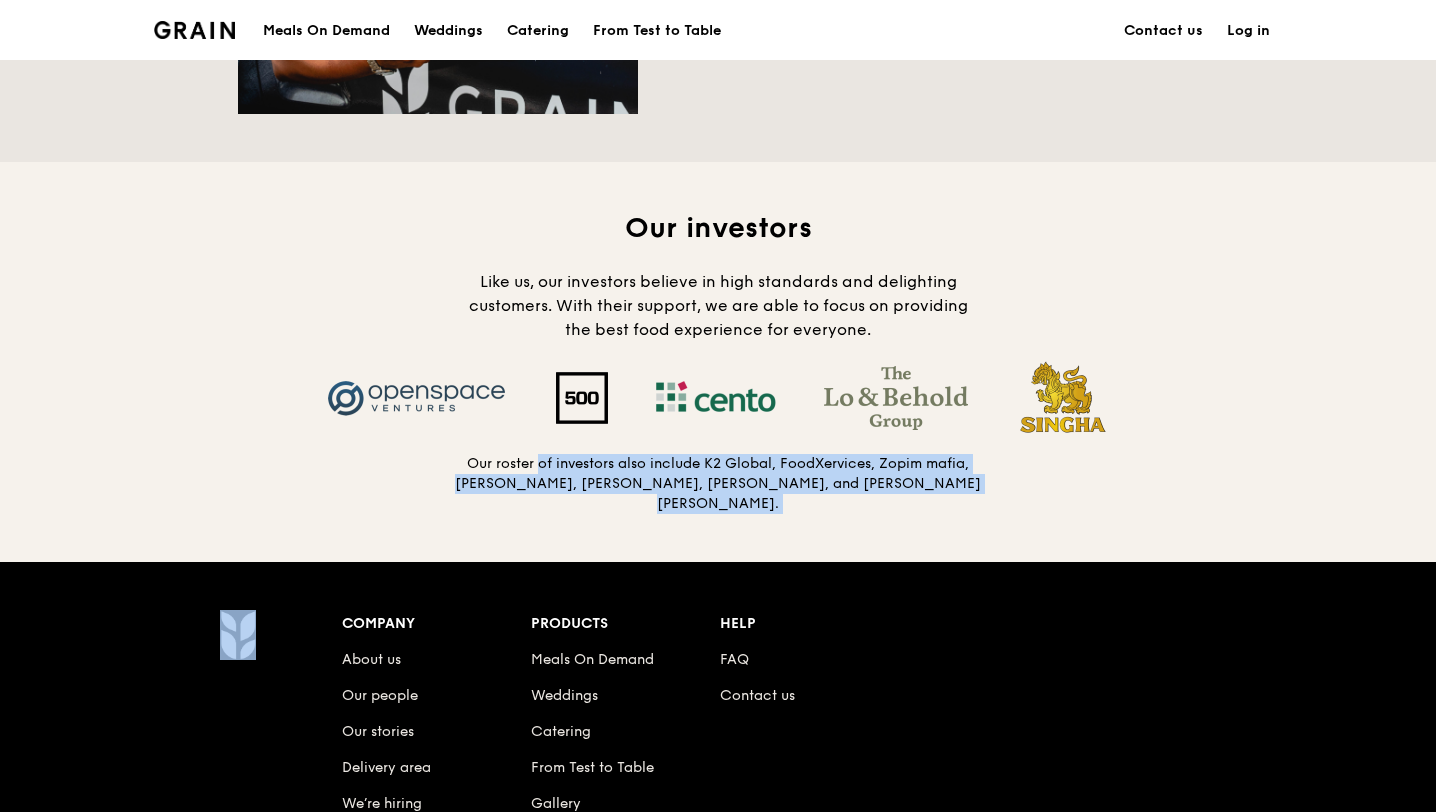 click on "Our roster of investors also include K2 Global, FoodXervices, Zopim mafia, [PERSON_NAME], [PERSON_NAME], [PERSON_NAME], and [PERSON_NAME] [PERSON_NAME]." at bounding box center (718, 484) 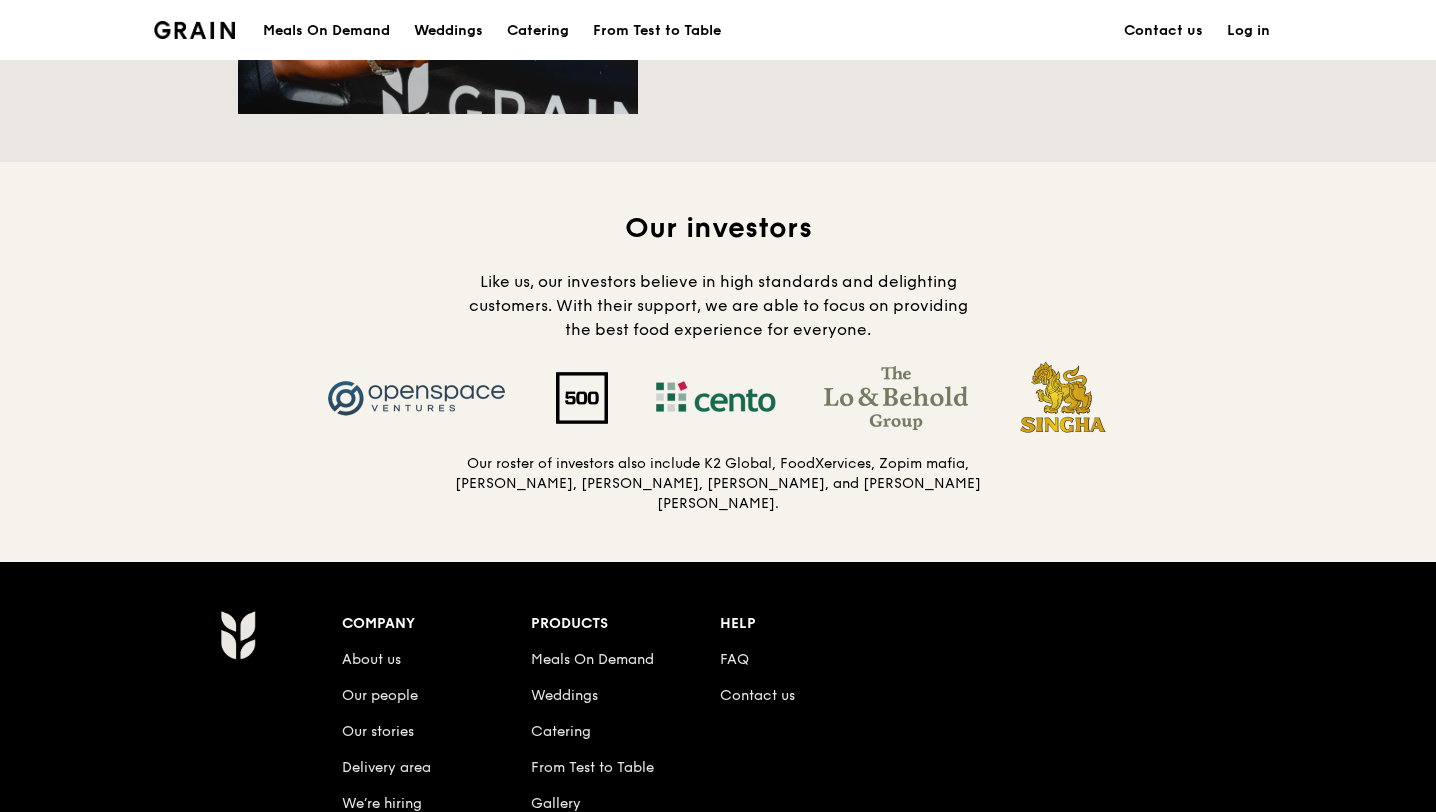 click on "Our roster of investors also include K2 Global, FoodXervices, Zopim mafia, [PERSON_NAME], [PERSON_NAME], [PERSON_NAME], and [PERSON_NAME] [PERSON_NAME]." at bounding box center [718, 484] 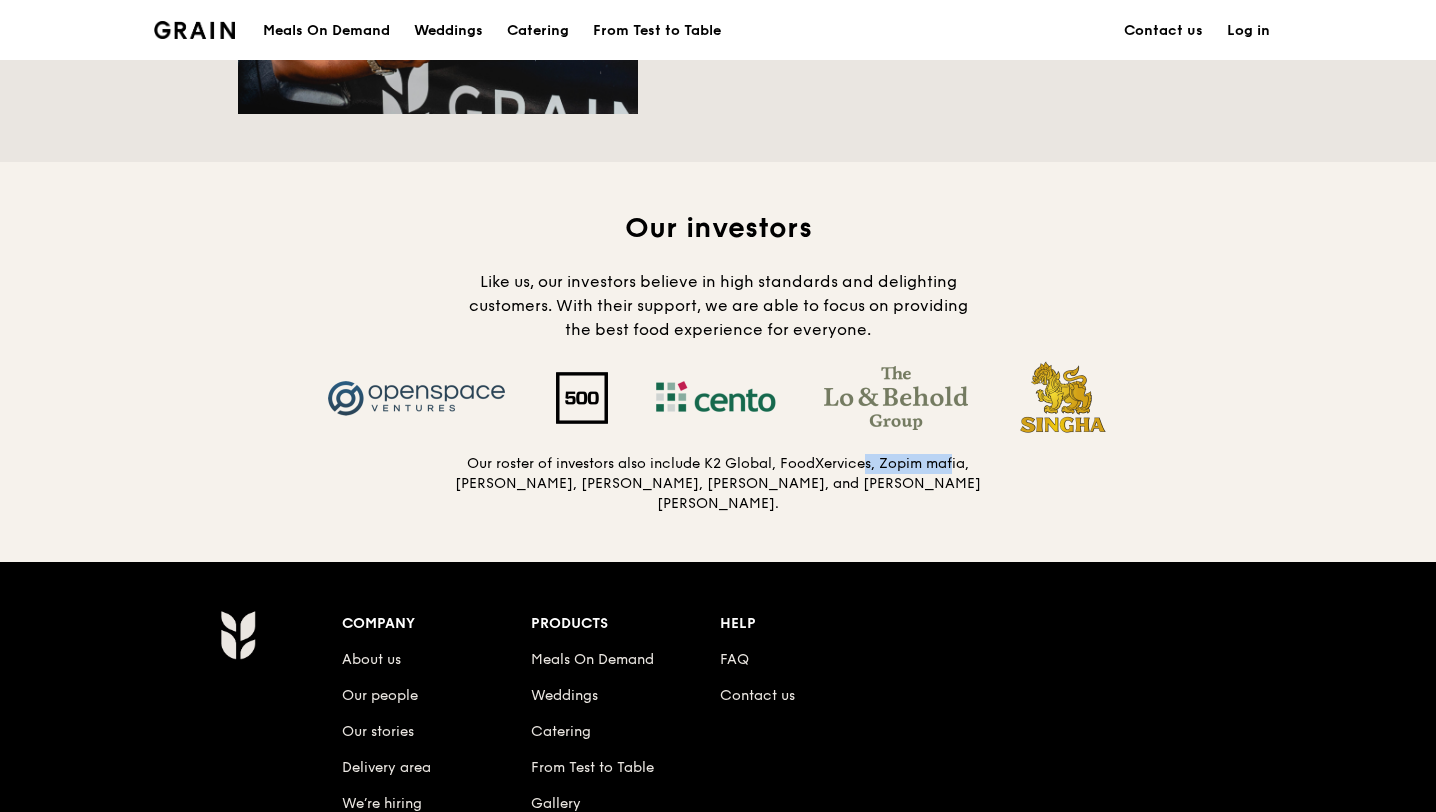 copy on "FoodXervices" 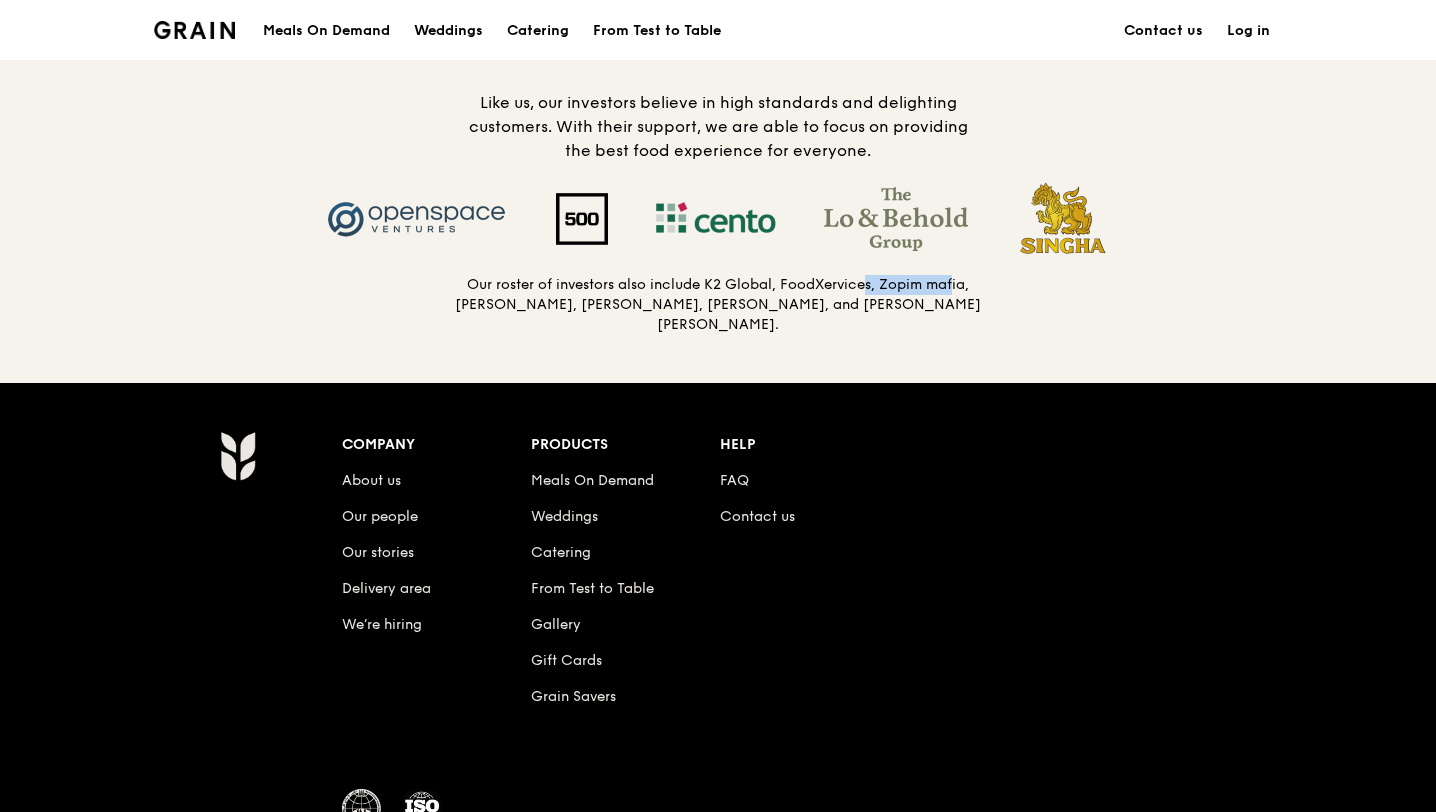 scroll, scrollTop: 2013, scrollLeft: 0, axis: vertical 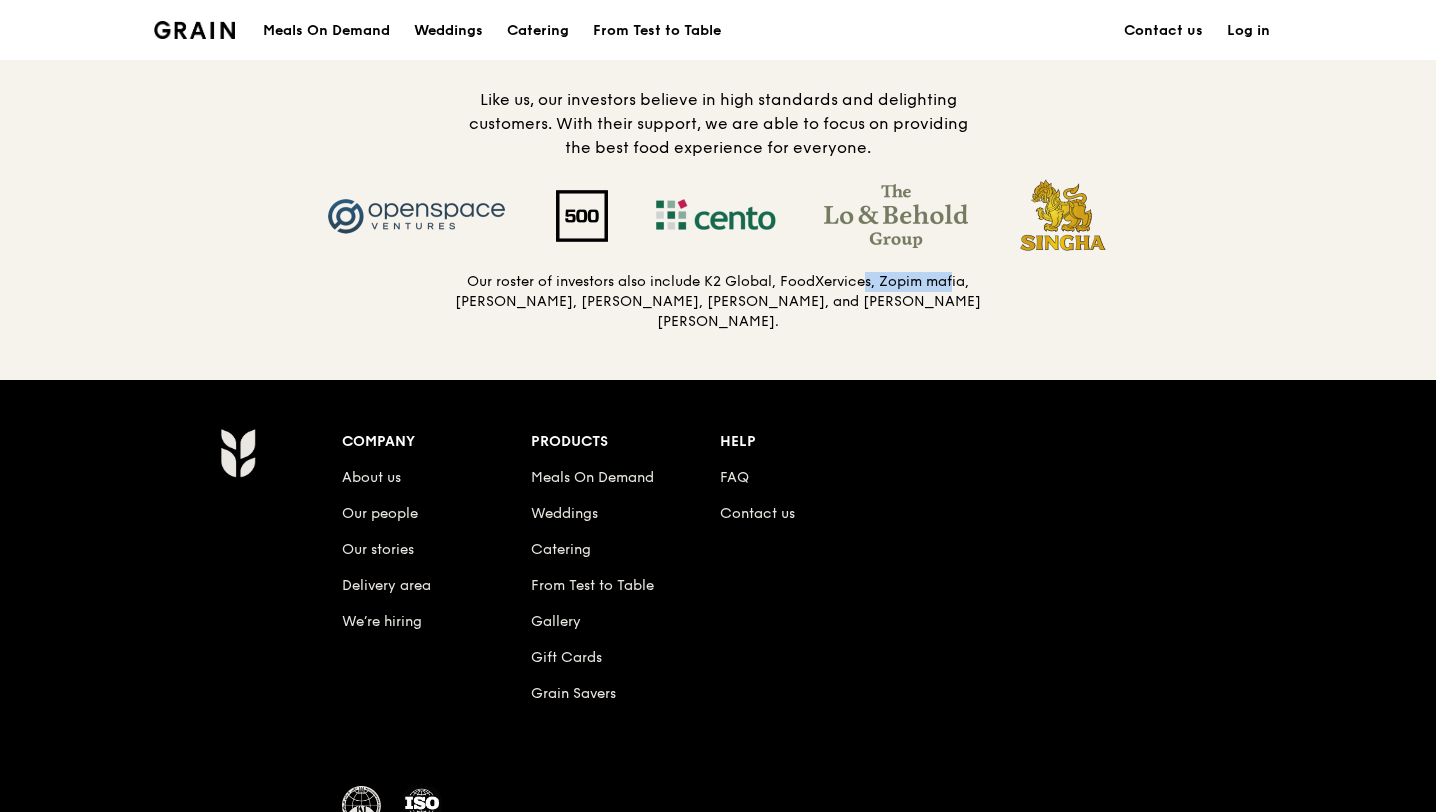click on "Our investors Like us, our investors believe in high standards and delighting customers. With their support, we are able to focus on providing the best food experience for everyone.
Our roster of investors also include K2 Global, FoodXervices, Zopim mafia, [PERSON_NAME], [PERSON_NAME], [PERSON_NAME], and [PERSON_NAME] [PERSON_NAME]." at bounding box center [718, 180] 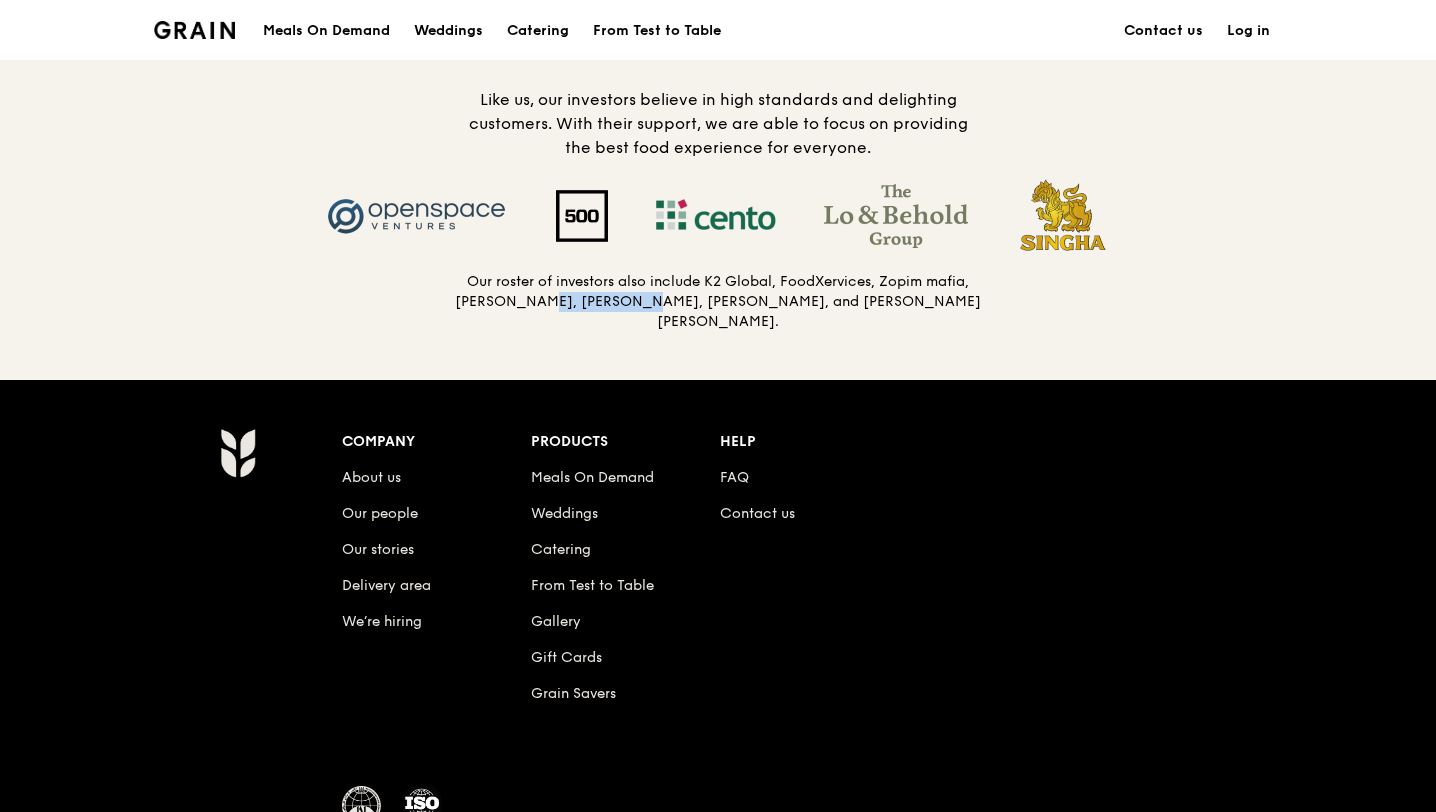 drag, startPoint x: 512, startPoint y: 299, endPoint x: 622, endPoint y: 301, distance: 110.01818 